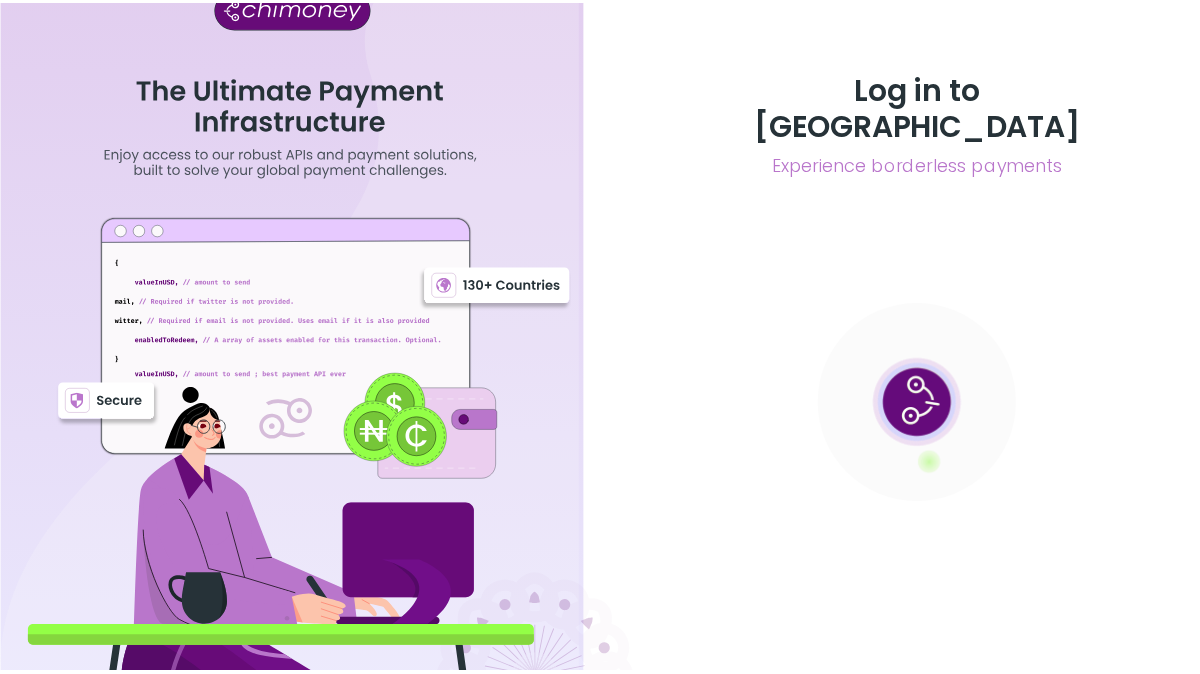 scroll, scrollTop: 0, scrollLeft: 0, axis: both 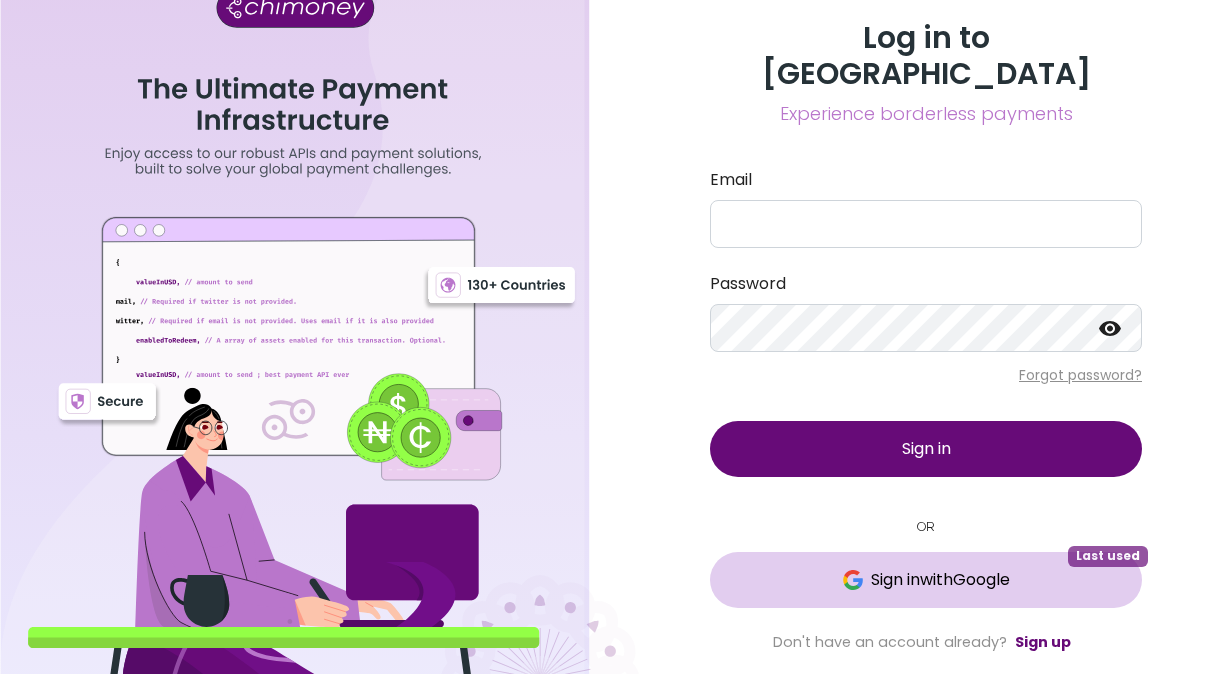 click on "Sign in  with  Google Last used" at bounding box center [926, 580] 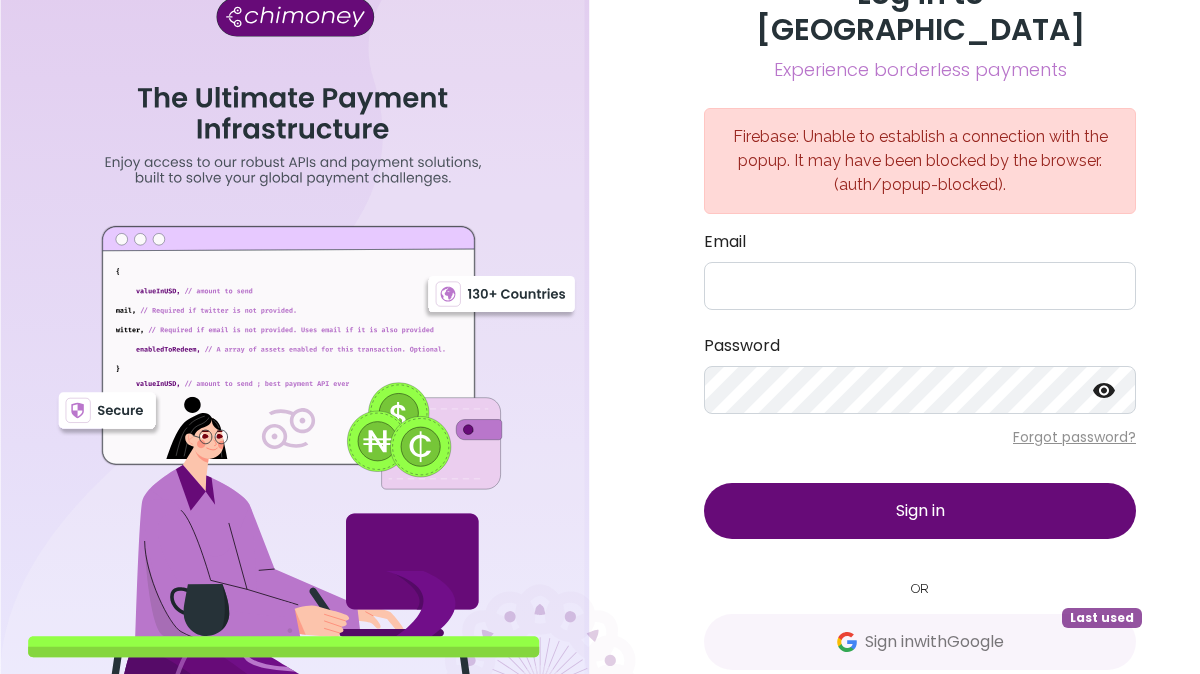 scroll, scrollTop: 28, scrollLeft: 0, axis: vertical 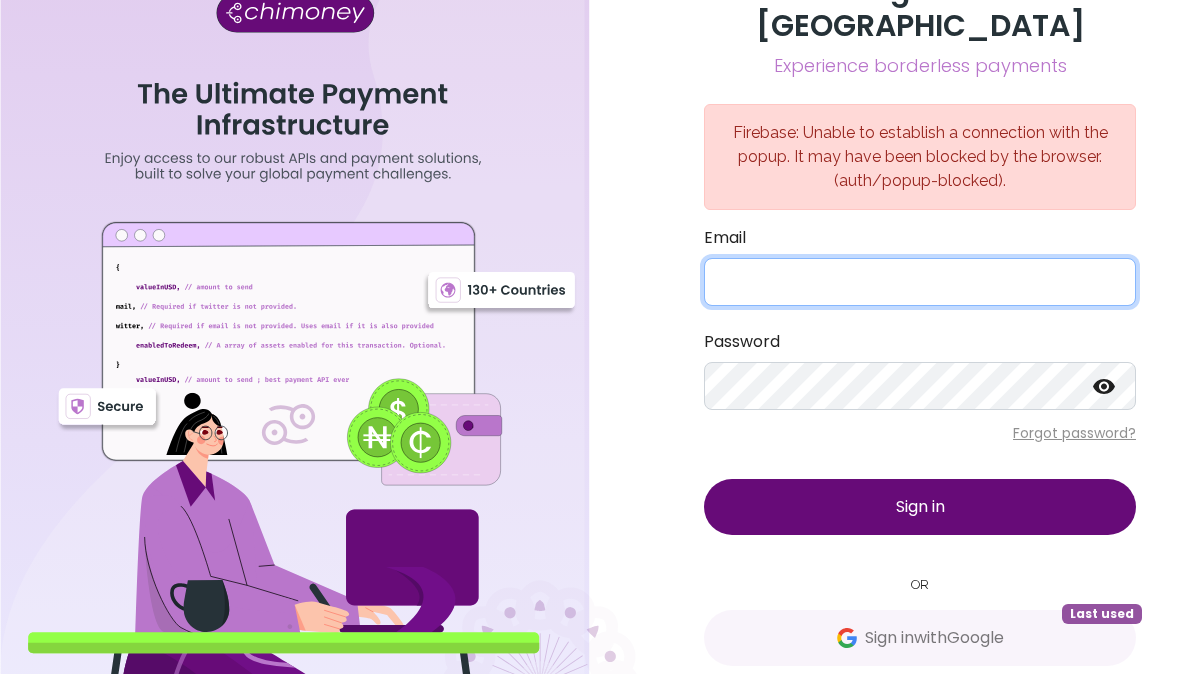 click on "Email" at bounding box center (920, 282) 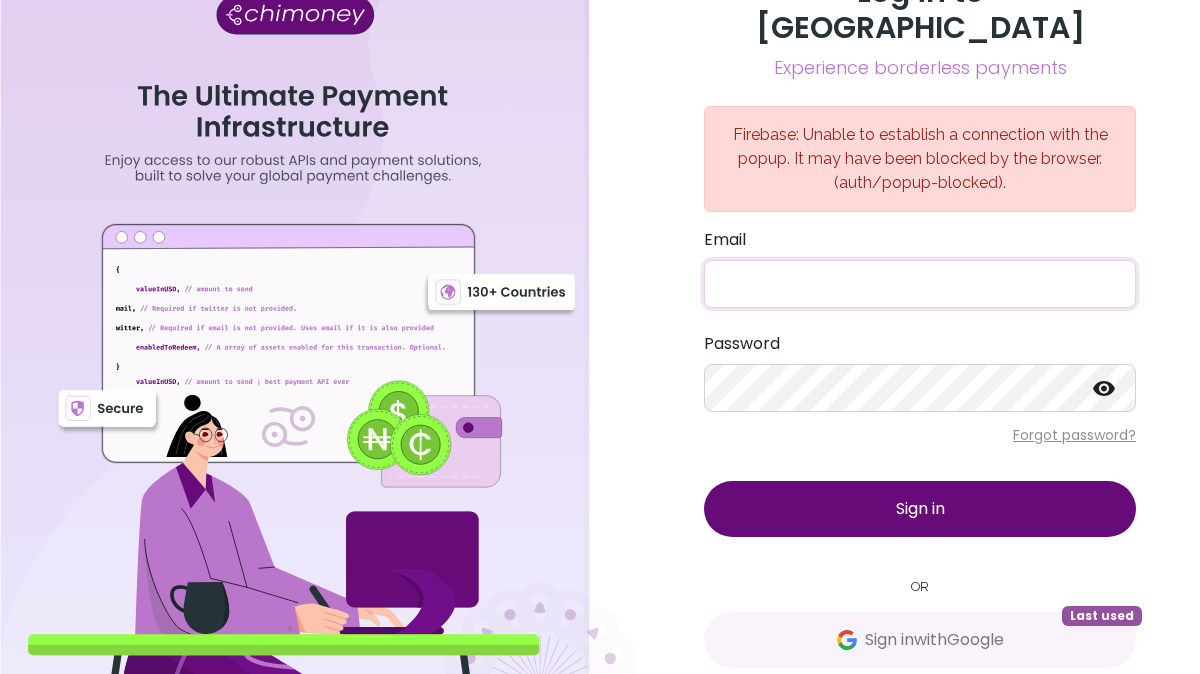 scroll, scrollTop: 28, scrollLeft: 0, axis: vertical 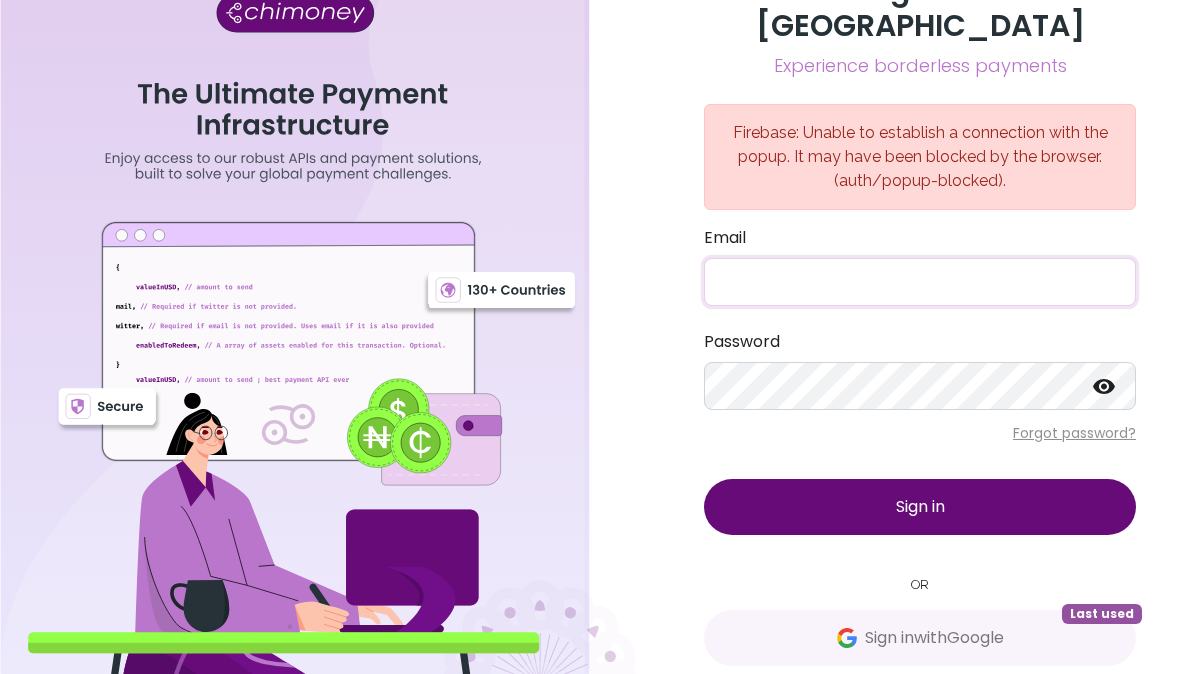 click on "Email" at bounding box center (920, 282) 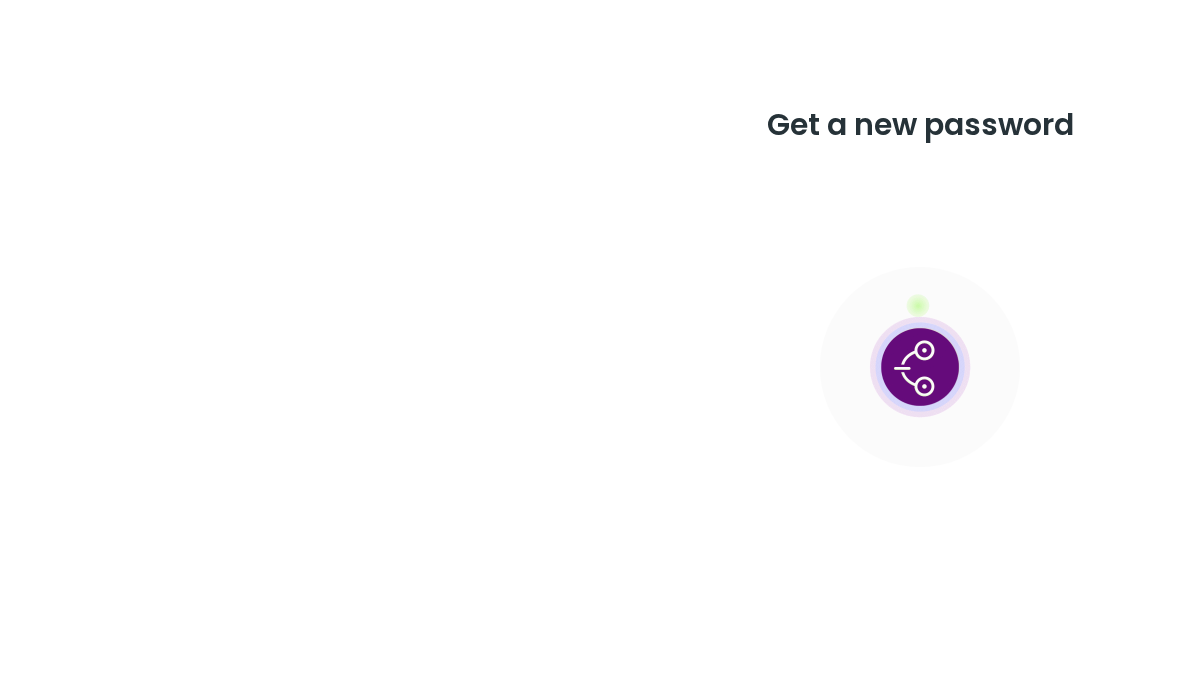 scroll, scrollTop: 0, scrollLeft: 0, axis: both 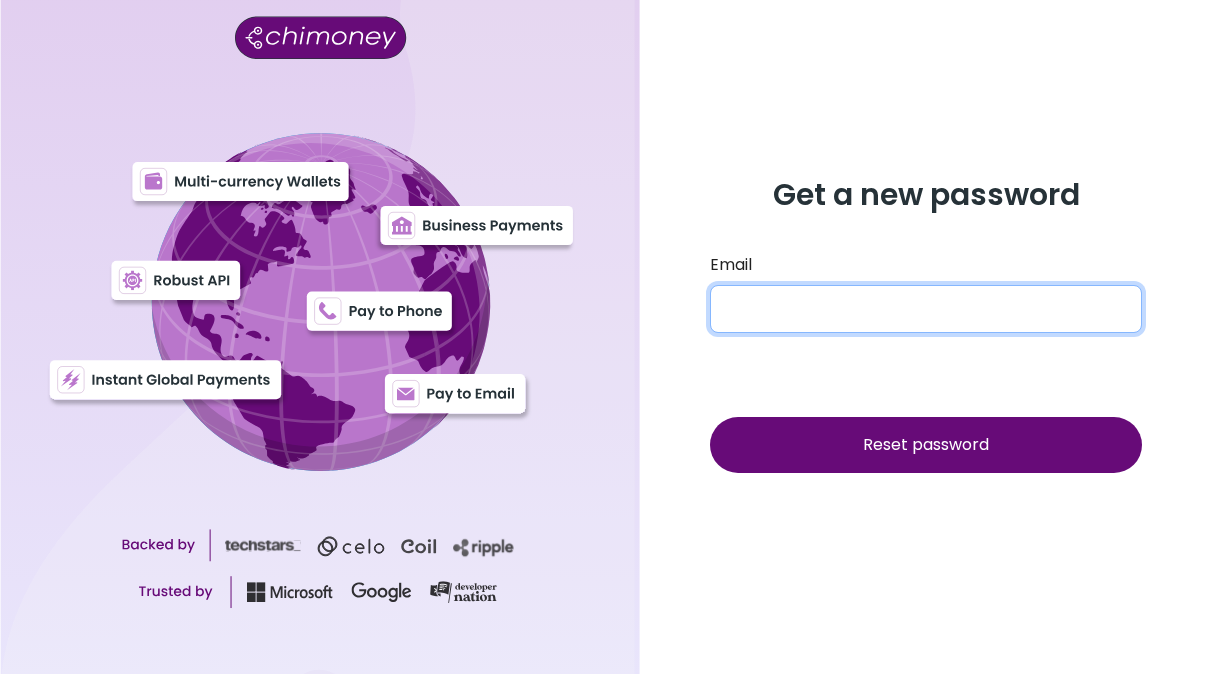 click on "Email" at bounding box center [926, 309] 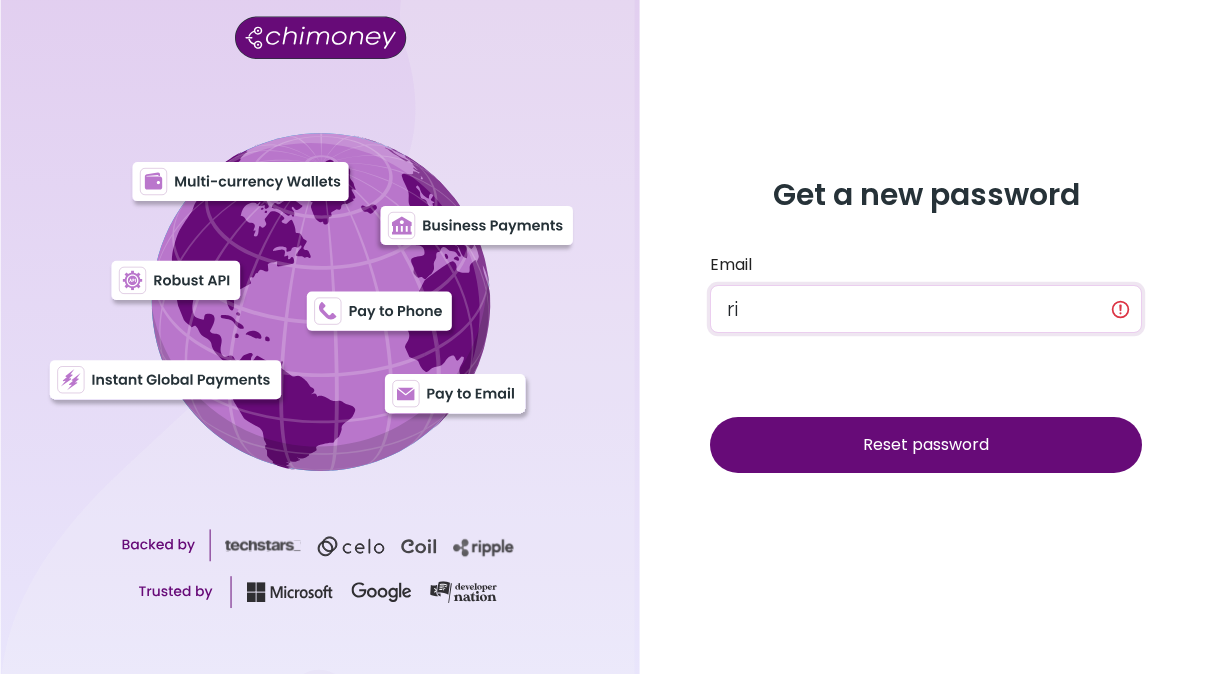 type on "r" 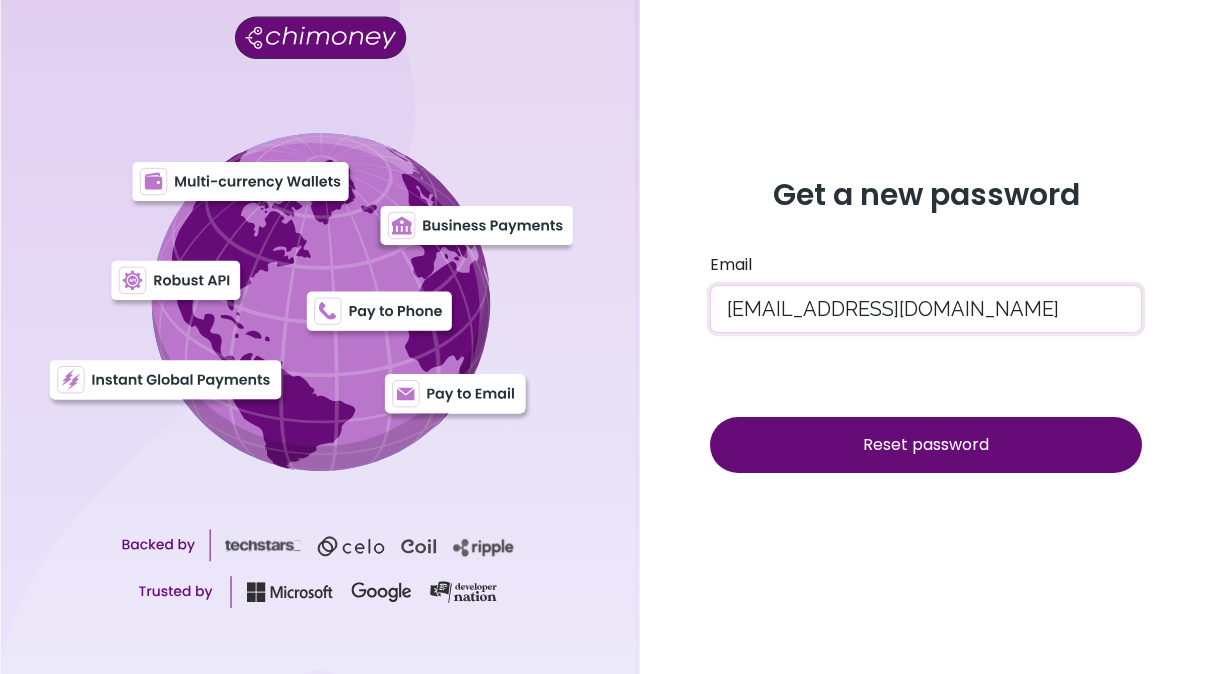 type on "testbuild101@gmail.com" 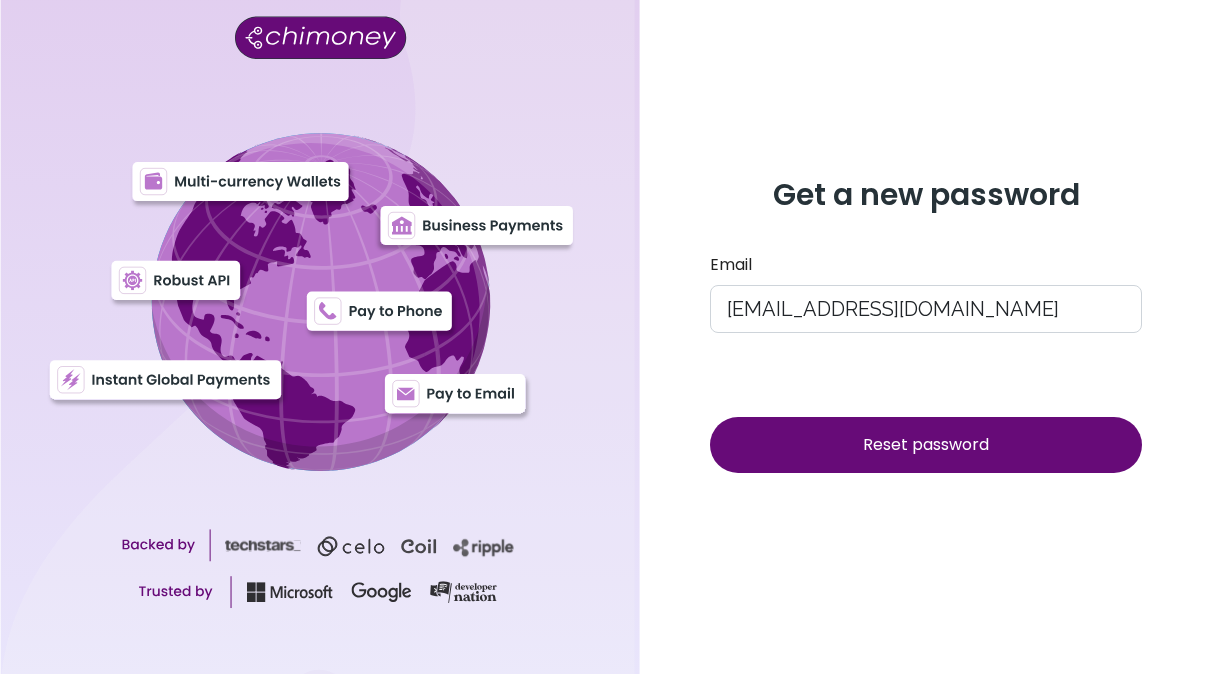 click on "Reset password" at bounding box center (926, 445) 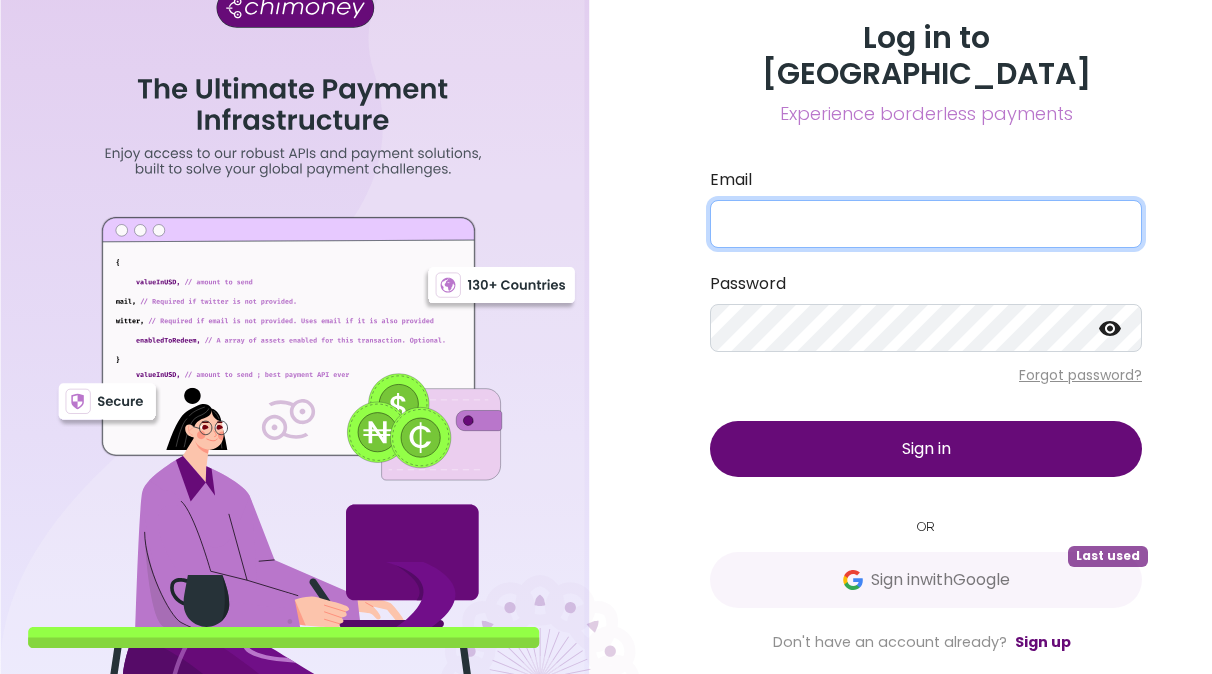 click on "Email" at bounding box center [926, 224] 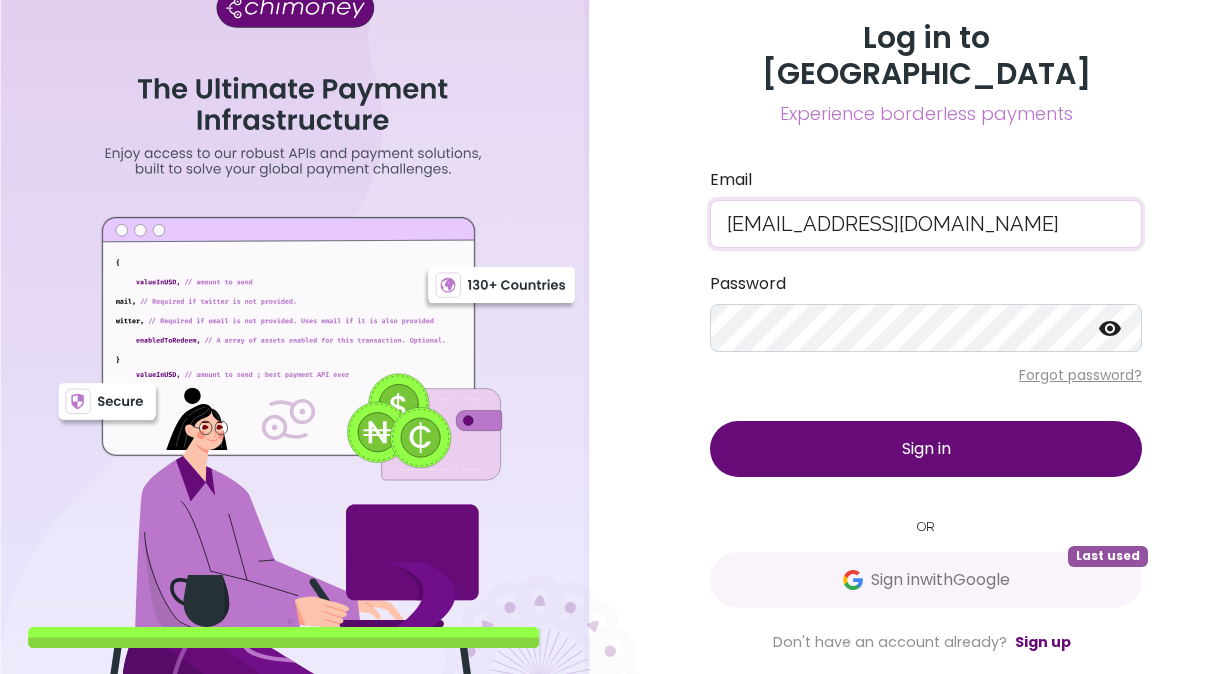 type on "testbuild101@gmail.com" 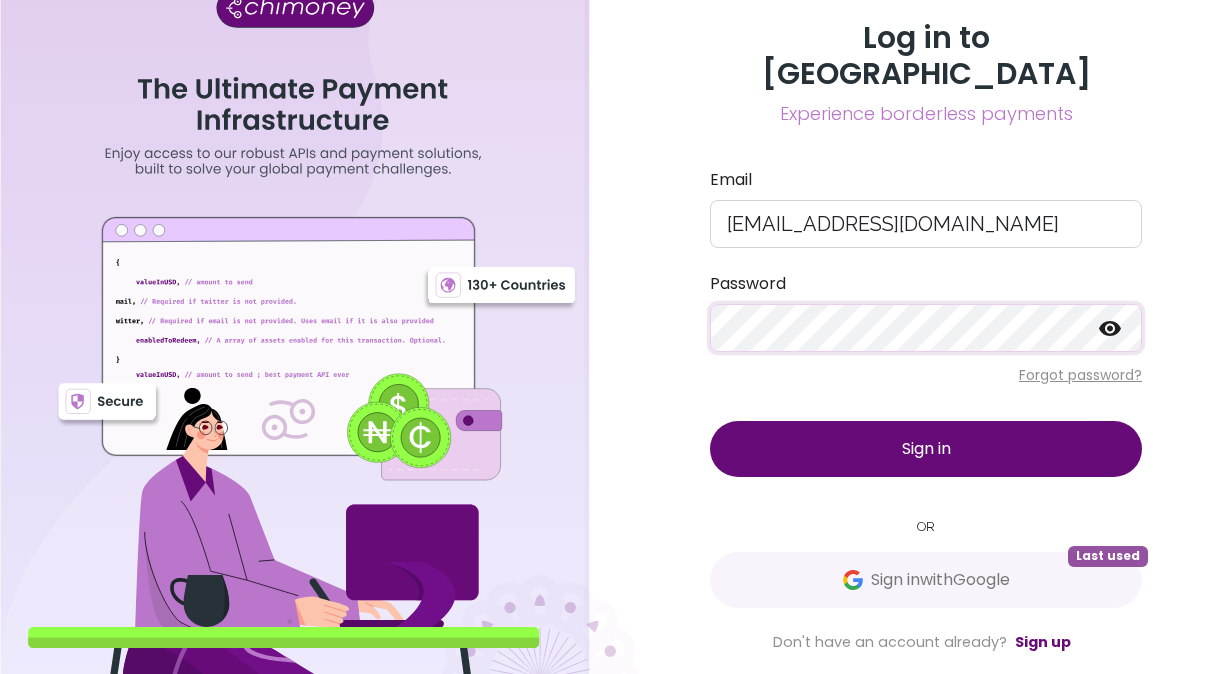 click 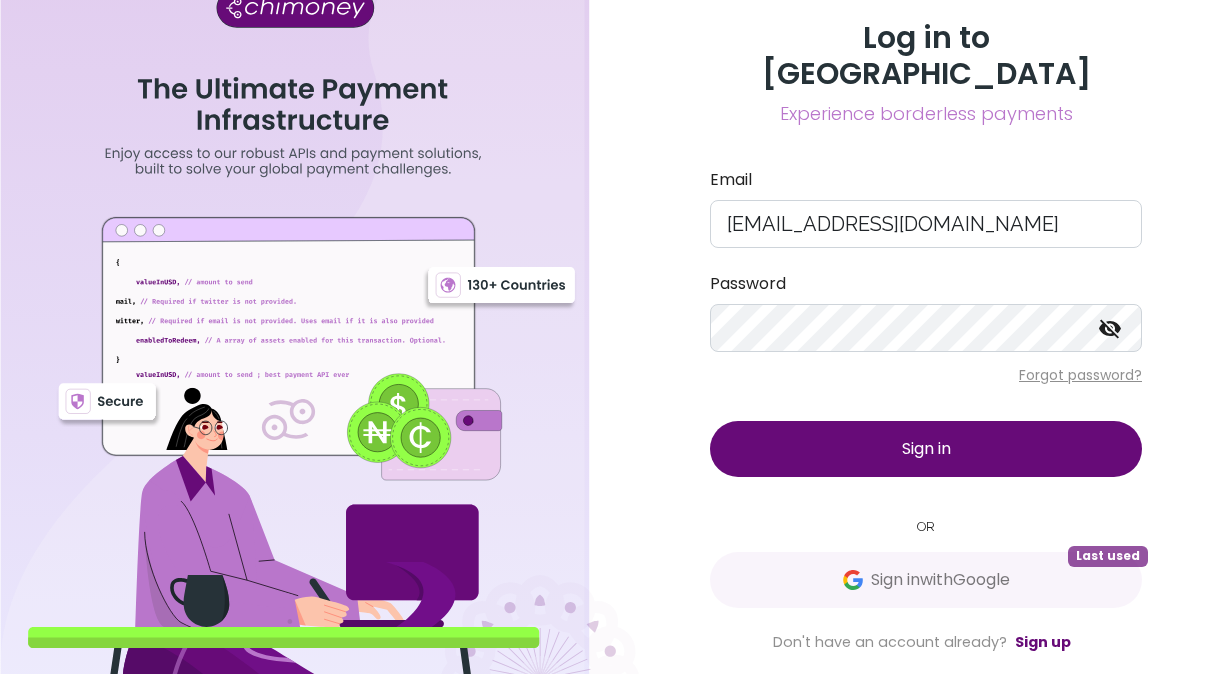 click on "Sign in" at bounding box center (926, 449) 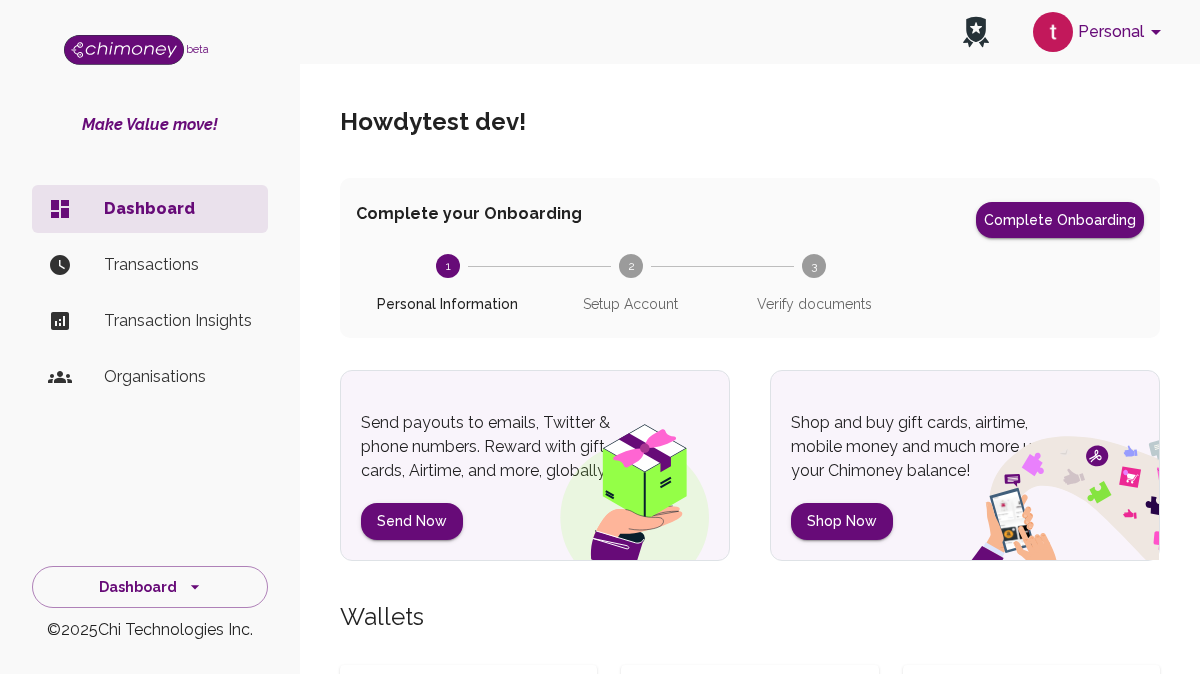 click on "Howdy  test dev !" at bounding box center (433, 122) 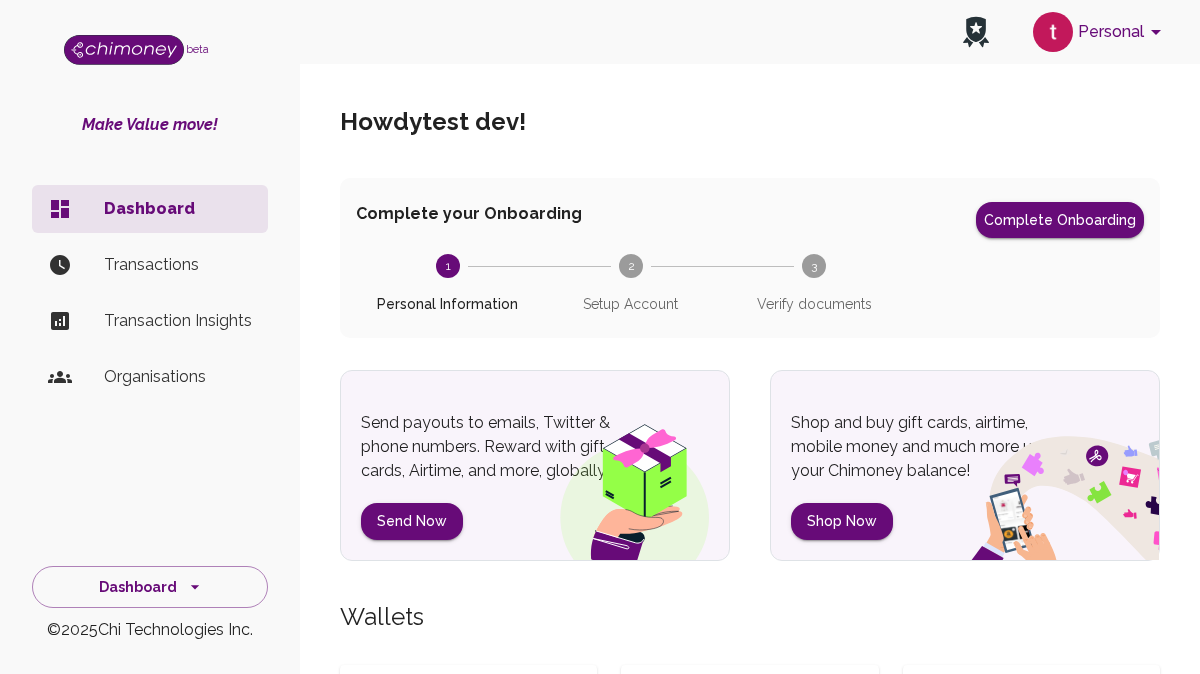 click 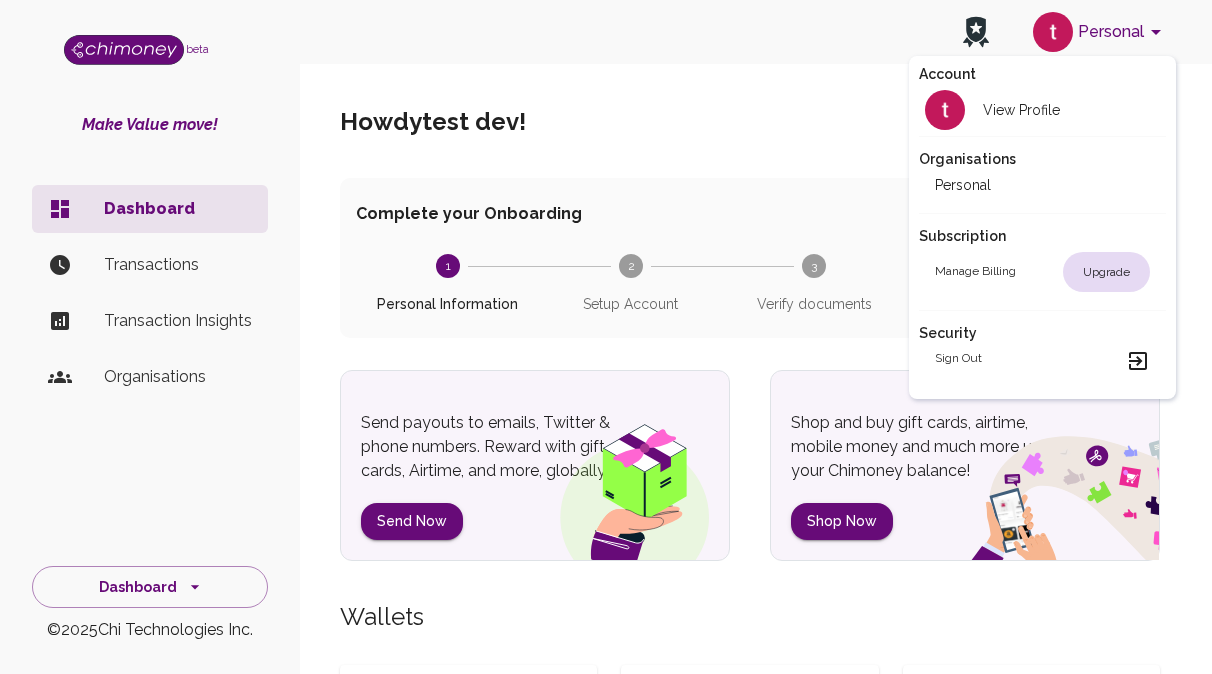 click on "View Profile" at bounding box center (1021, 110) 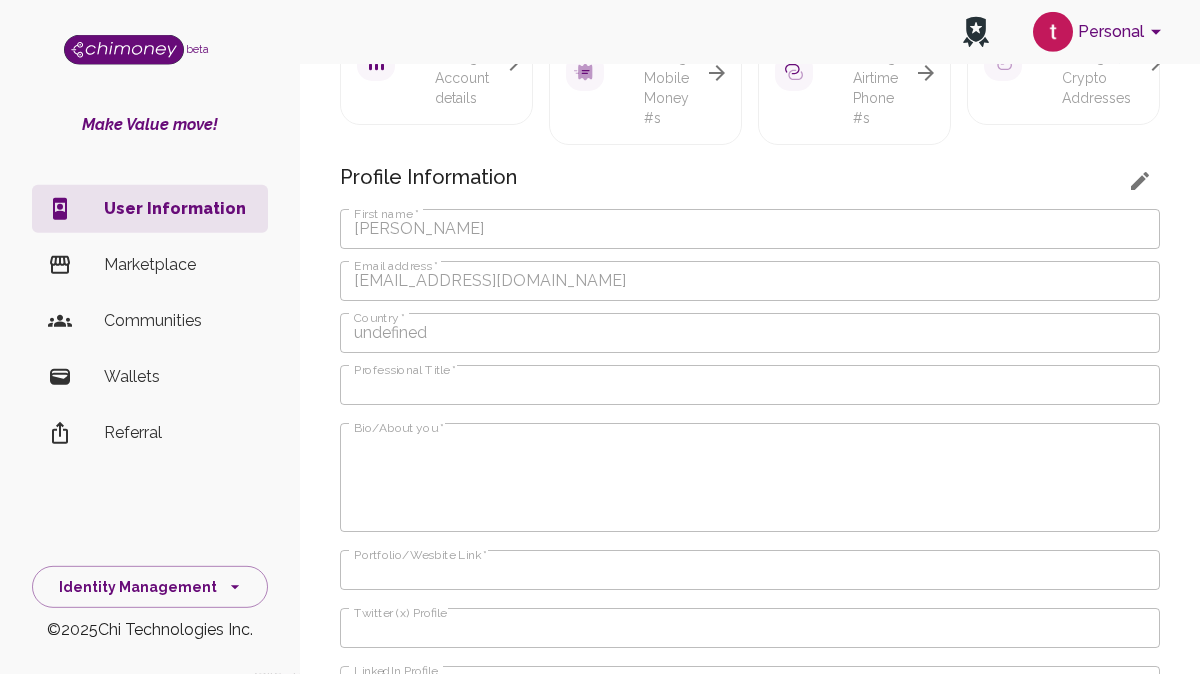 scroll, scrollTop: 504, scrollLeft: 0, axis: vertical 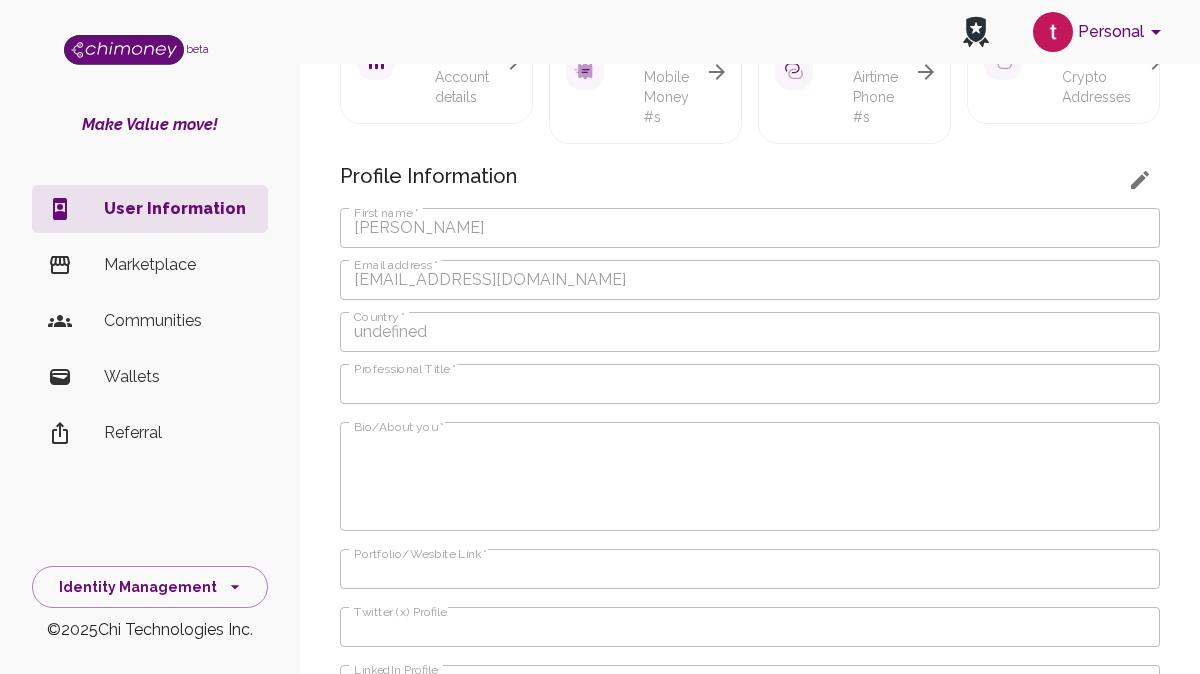 click 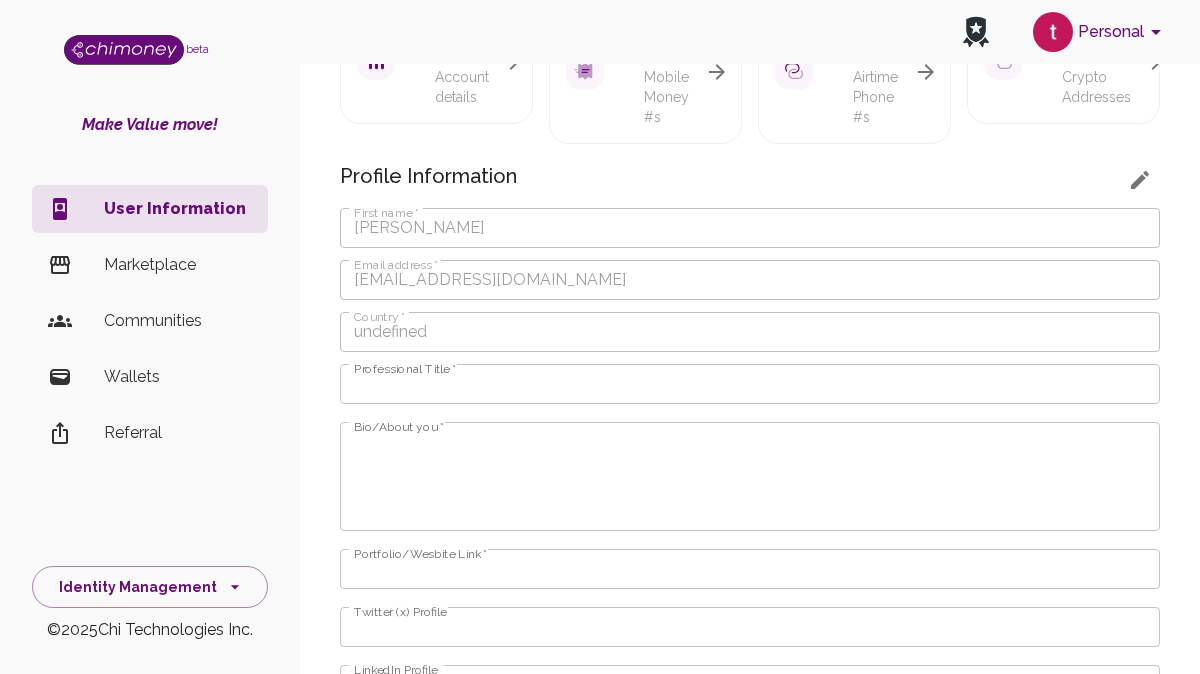 click 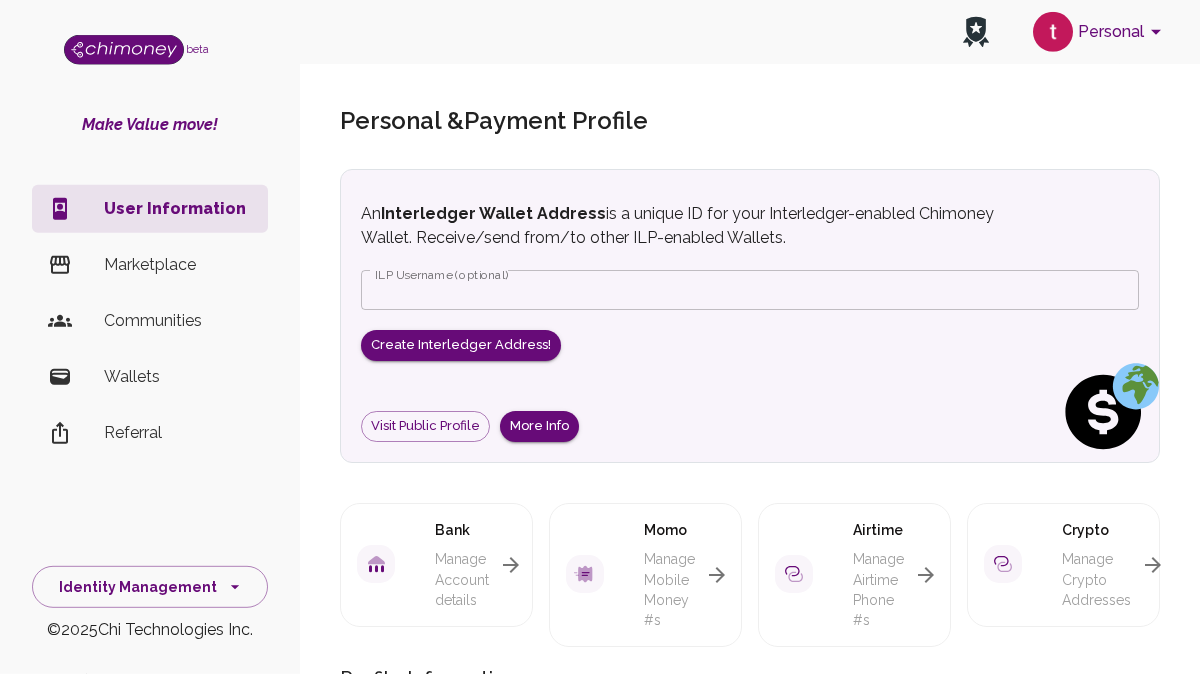 scroll, scrollTop: 0, scrollLeft: 0, axis: both 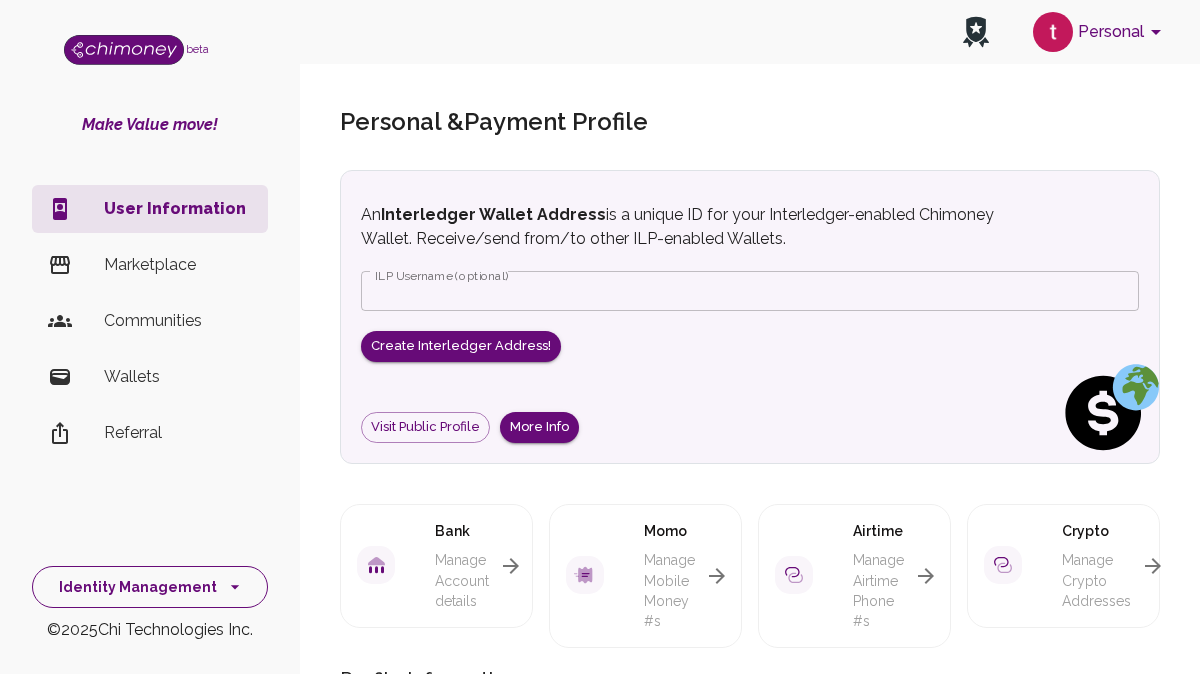 click on "Identity Management" at bounding box center [150, 587] 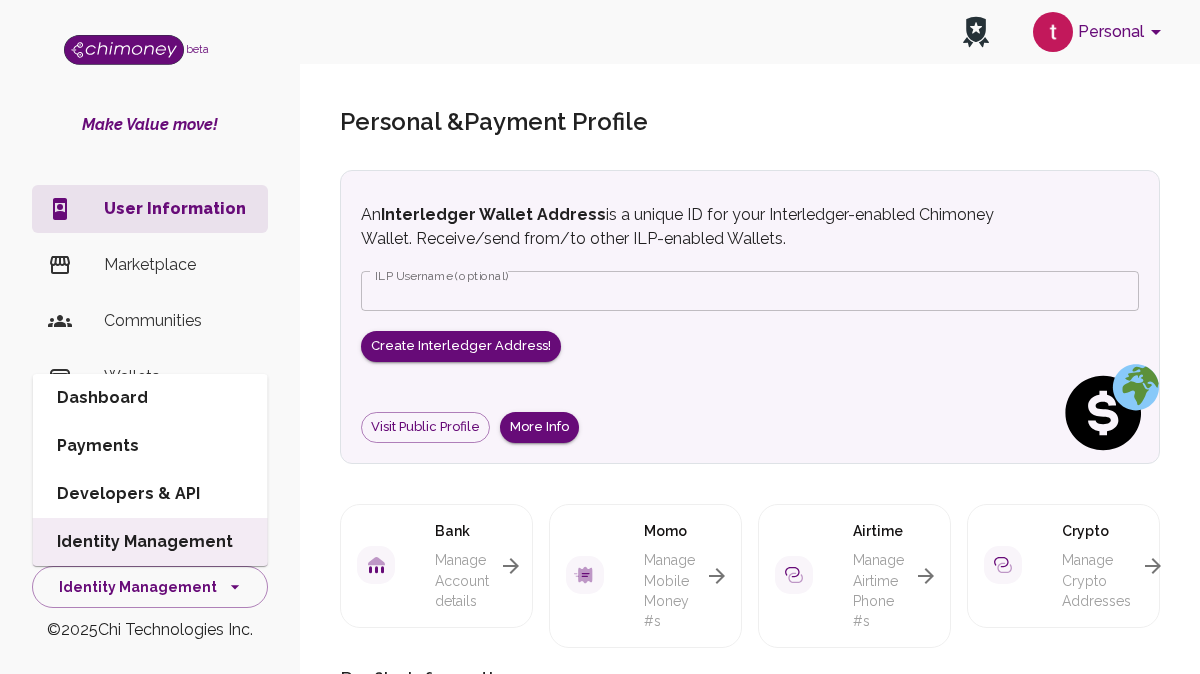 click on "Developers & API" at bounding box center [150, 494] 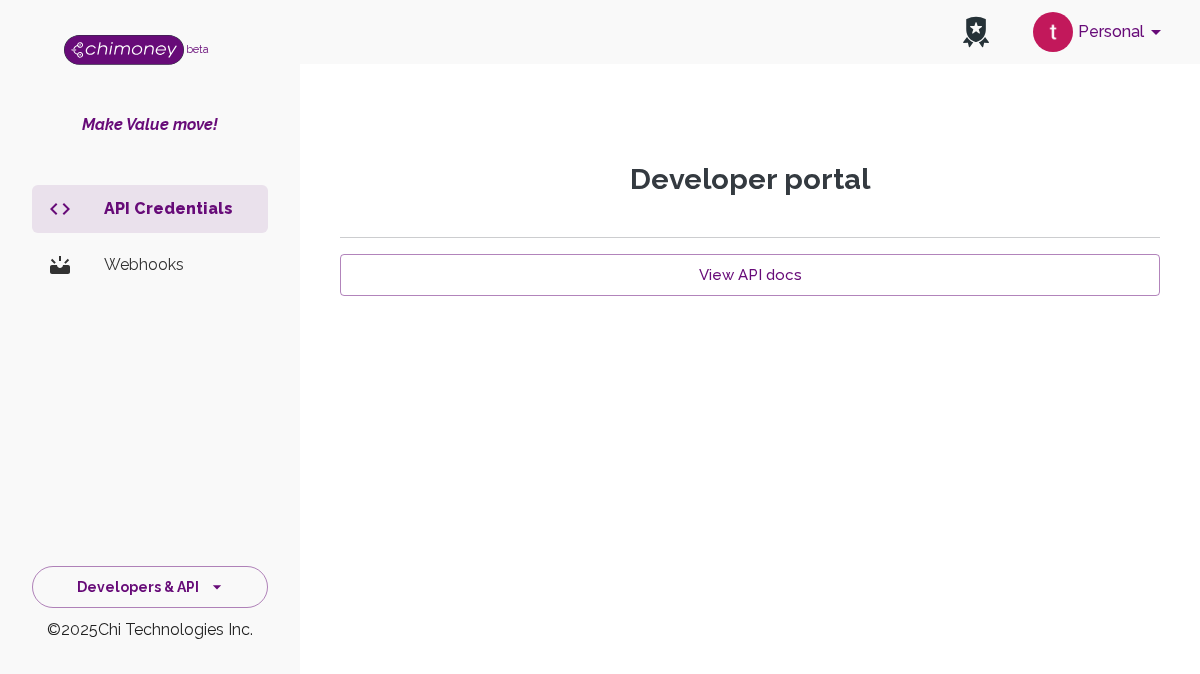 click on "Webhooks" at bounding box center [178, 265] 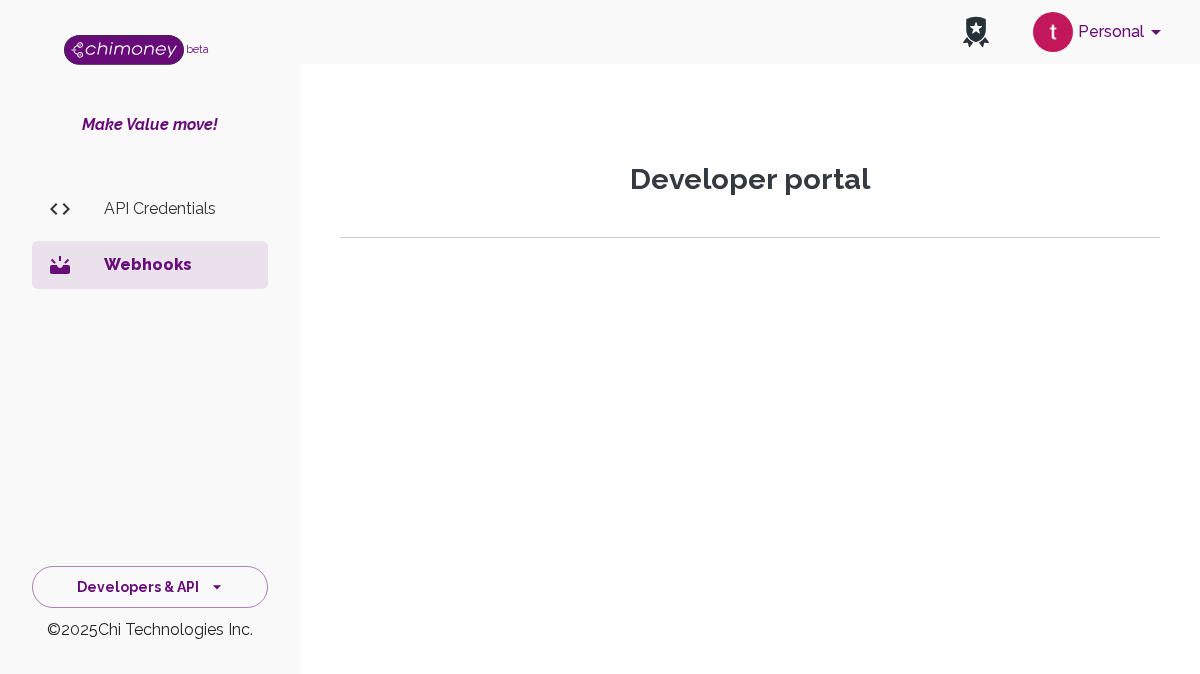click on "API Credentials" at bounding box center (178, 209) 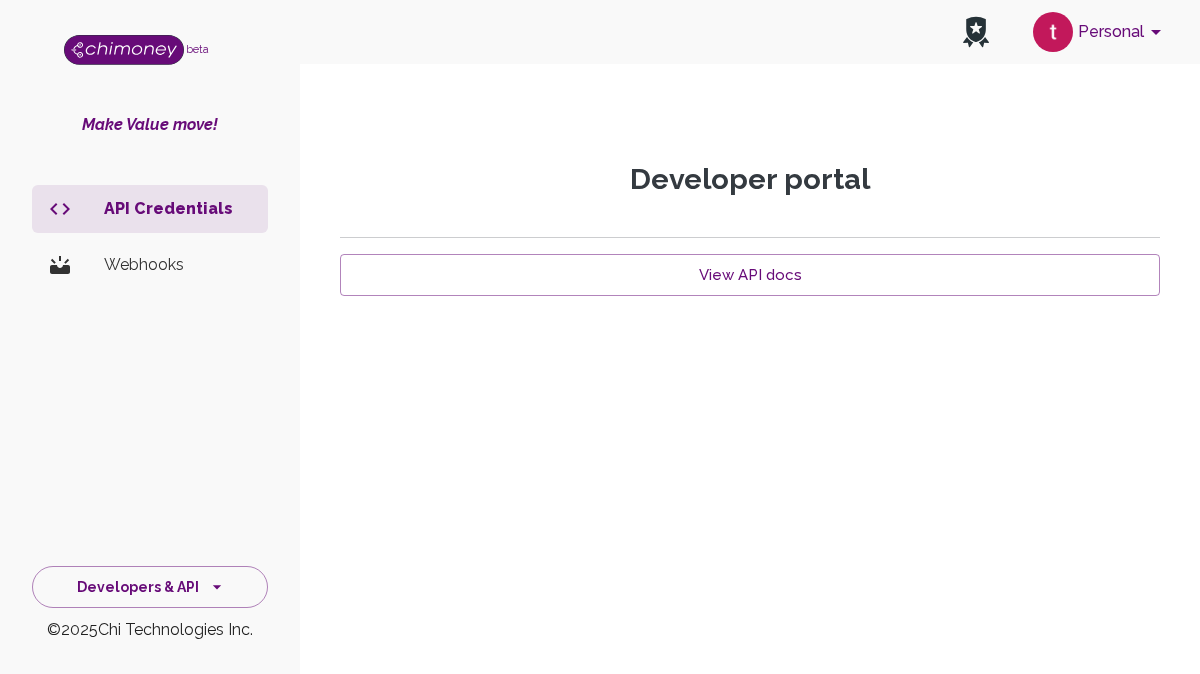 click on "Personal" at bounding box center (1100, 32) 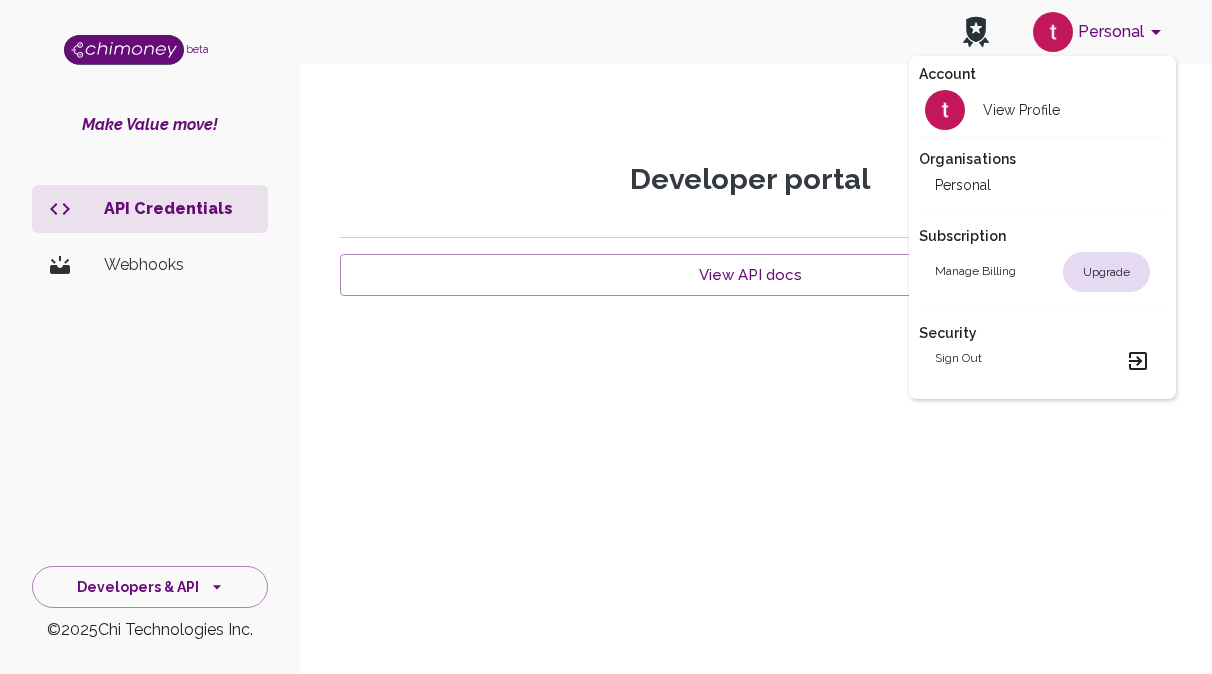 click at bounding box center [606, 337] 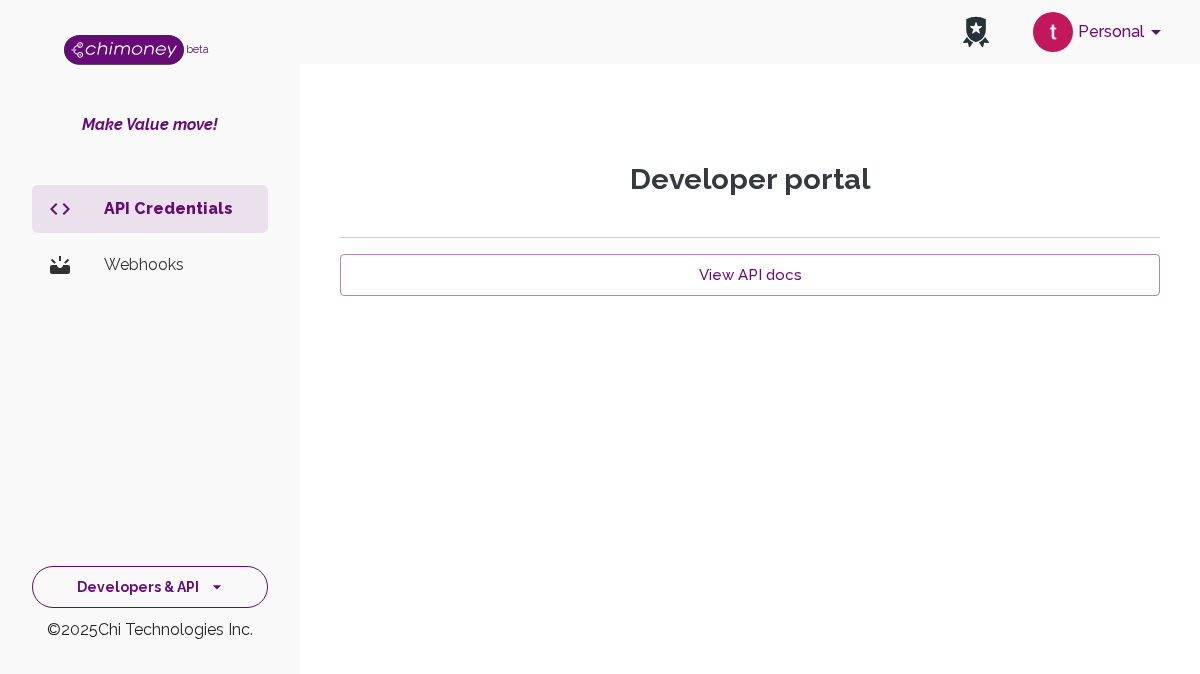 click on "Developers & API" at bounding box center (150, 587) 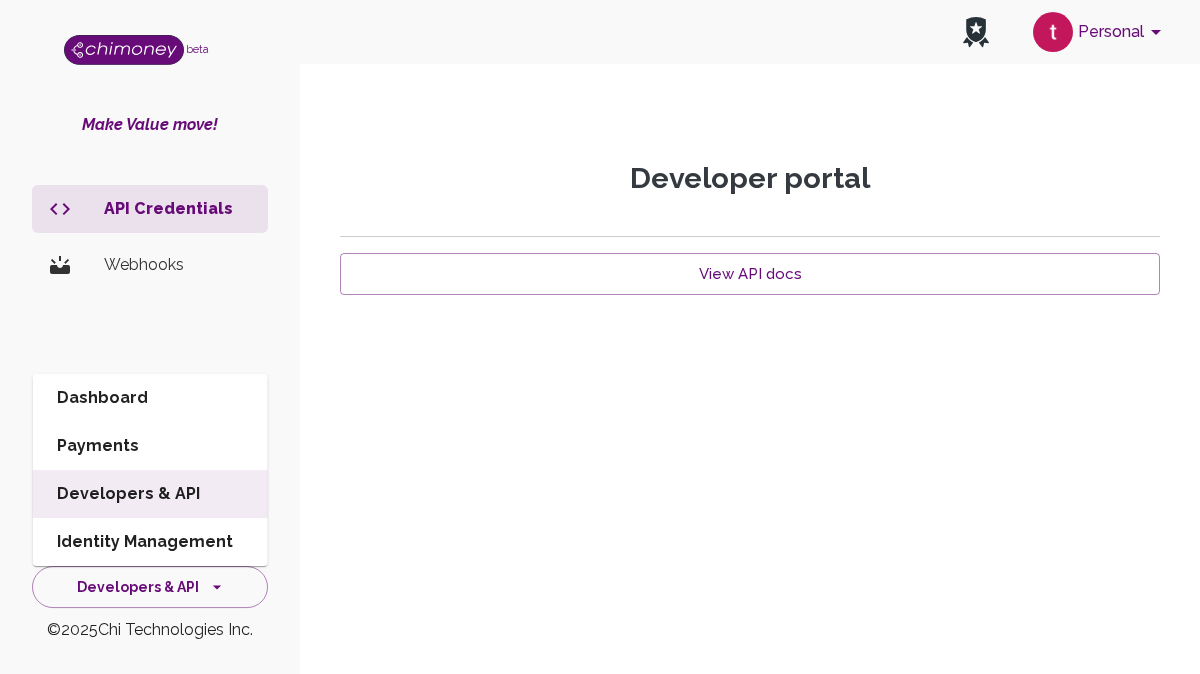 scroll, scrollTop: 0, scrollLeft: 0, axis: both 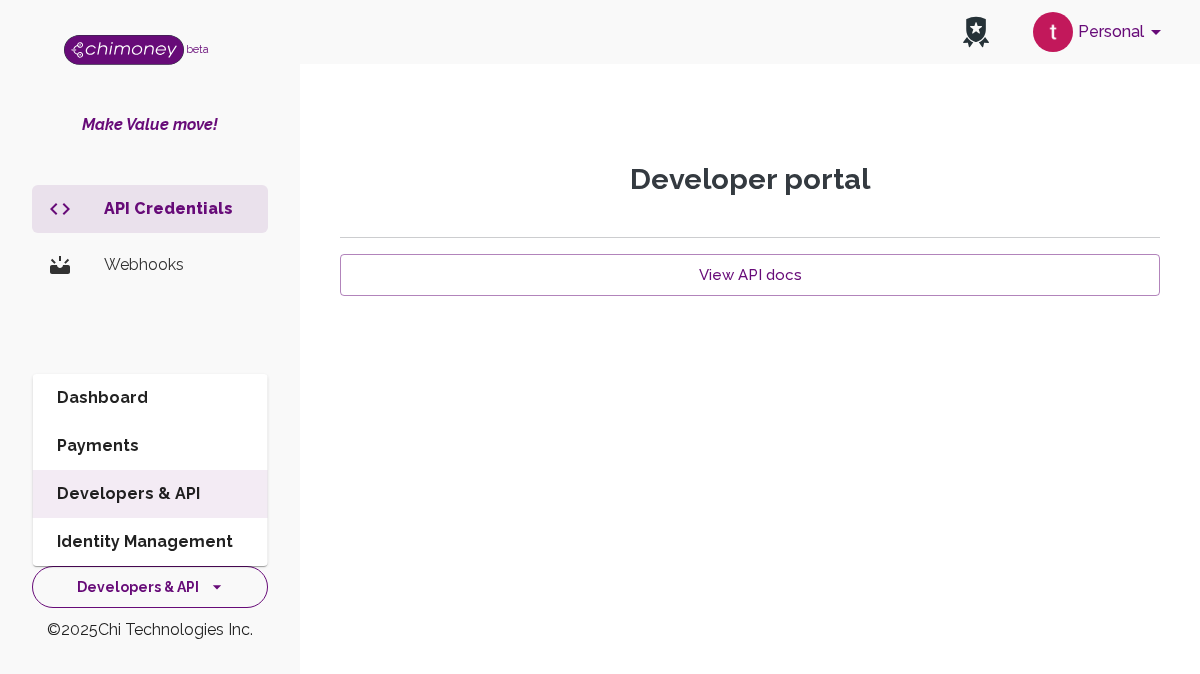 click on "Developers & API" at bounding box center [150, 587] 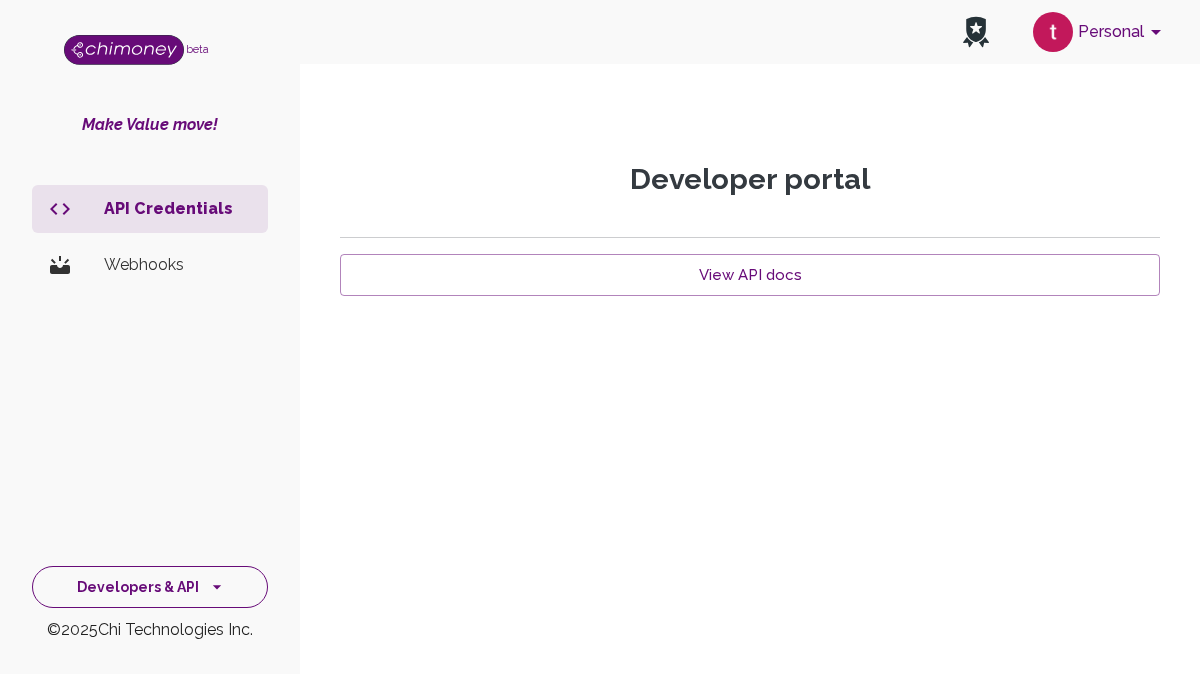 click on "Developers & API" at bounding box center [150, 587] 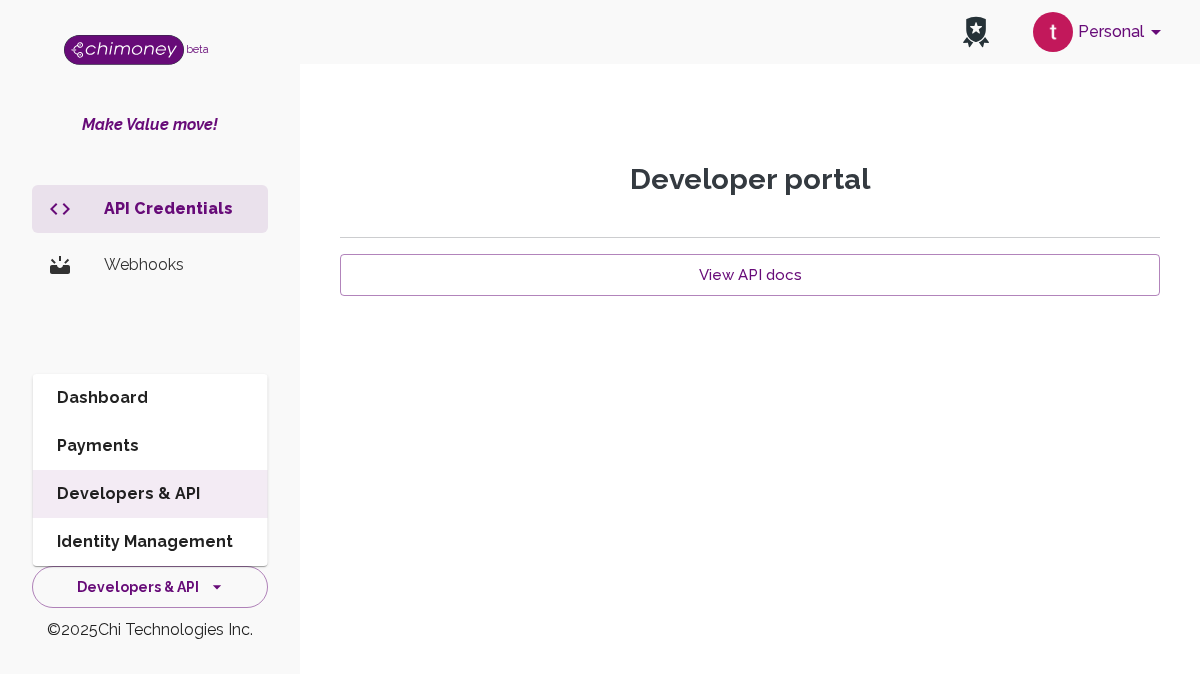 click on "Personal" at bounding box center [1100, 32] 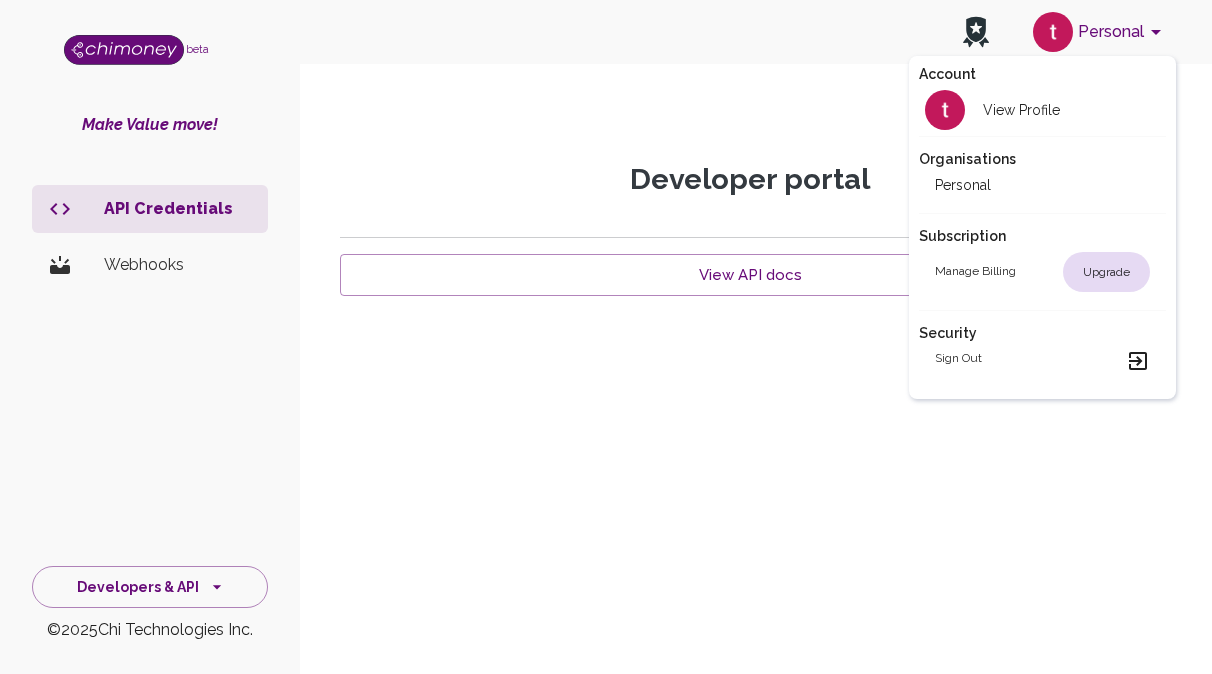 click at bounding box center [606, 337] 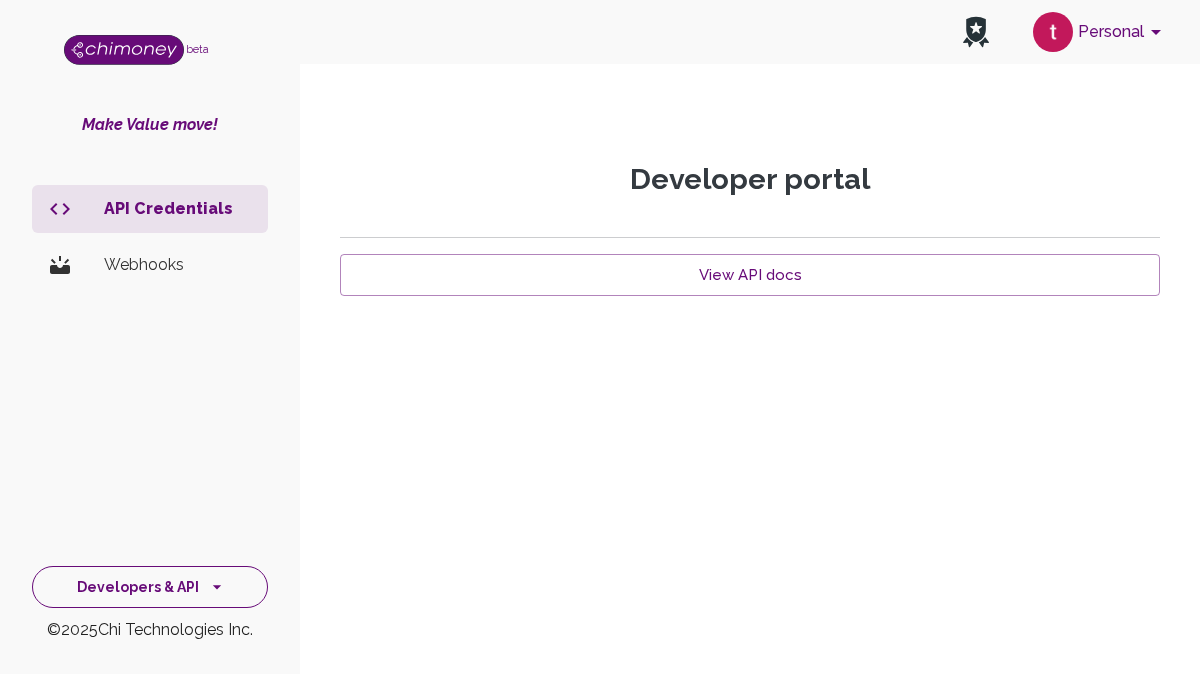 click on "Developers & API" at bounding box center (150, 587) 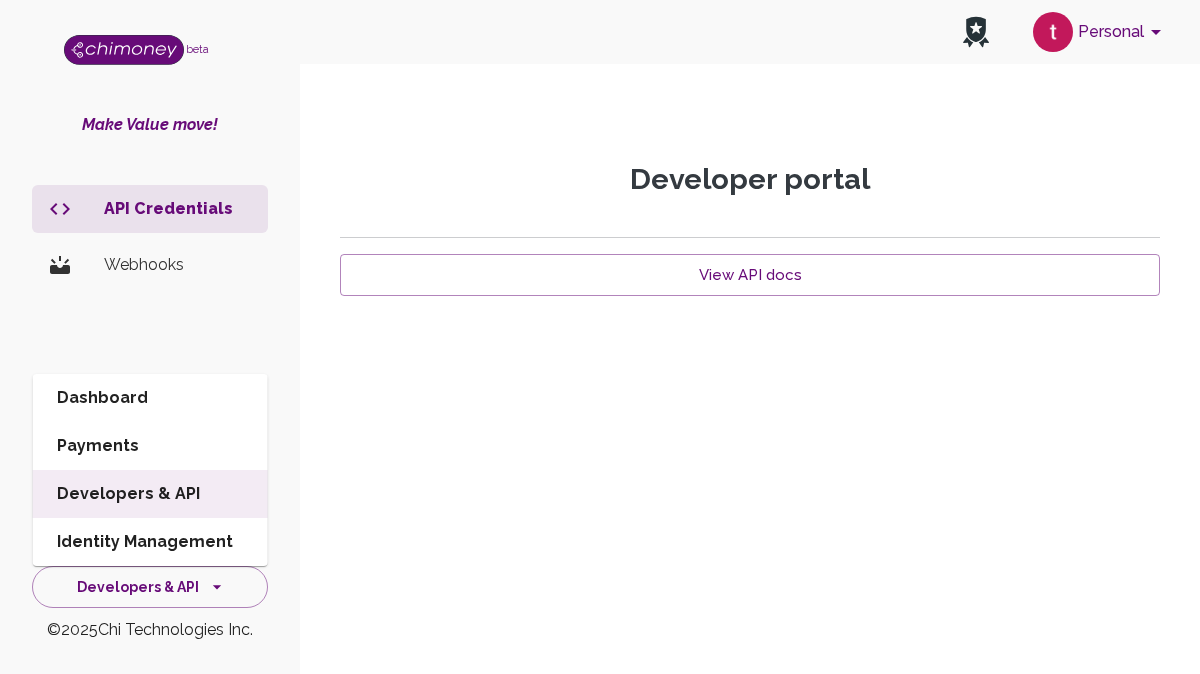 click on "Dashboard" at bounding box center [150, 398] 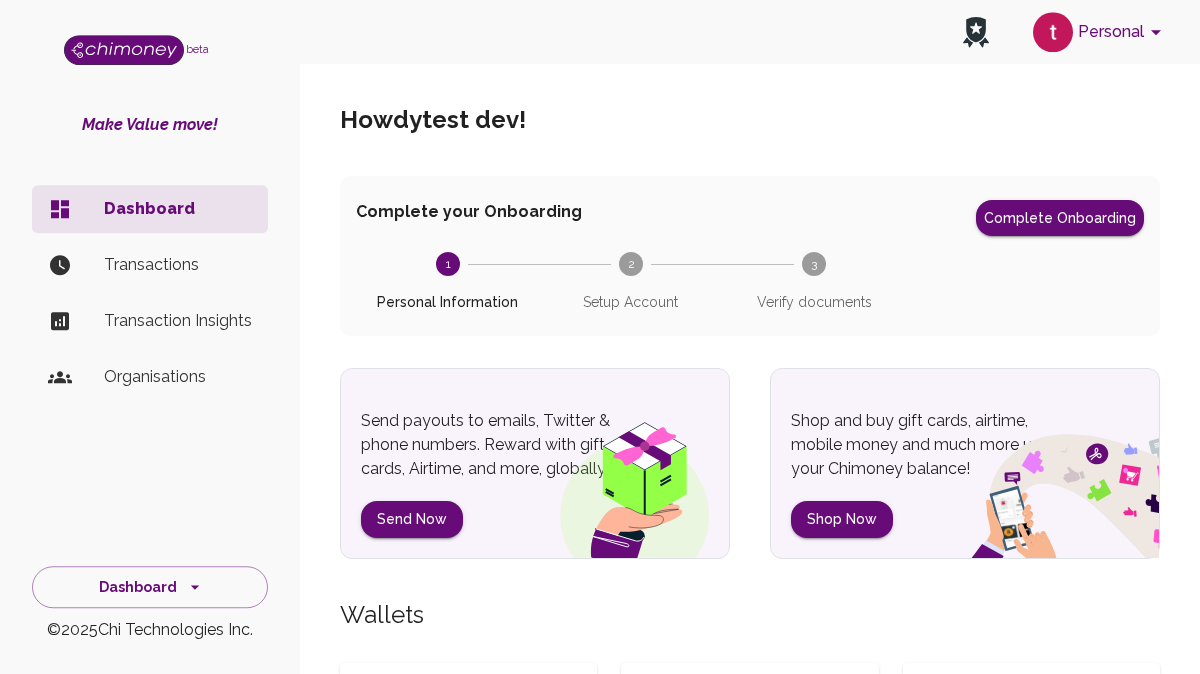 scroll, scrollTop: 0, scrollLeft: 0, axis: both 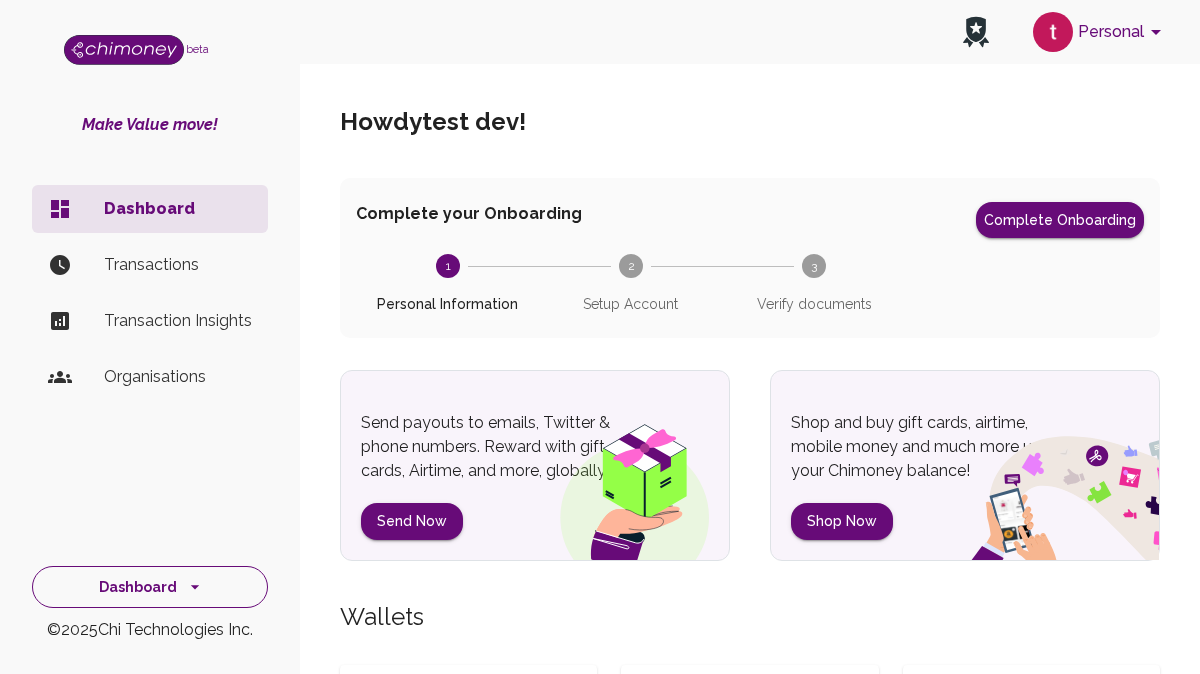 click on "Dashboard" at bounding box center (150, 587) 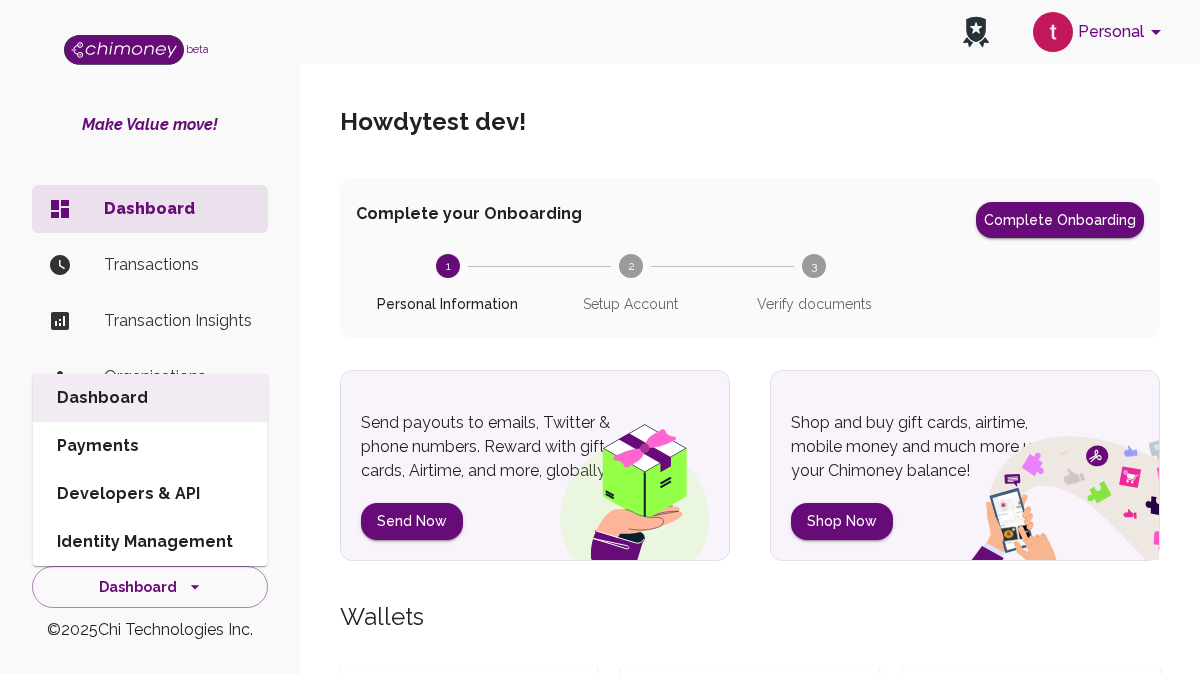 click on "Identity Management" at bounding box center (150, 542) 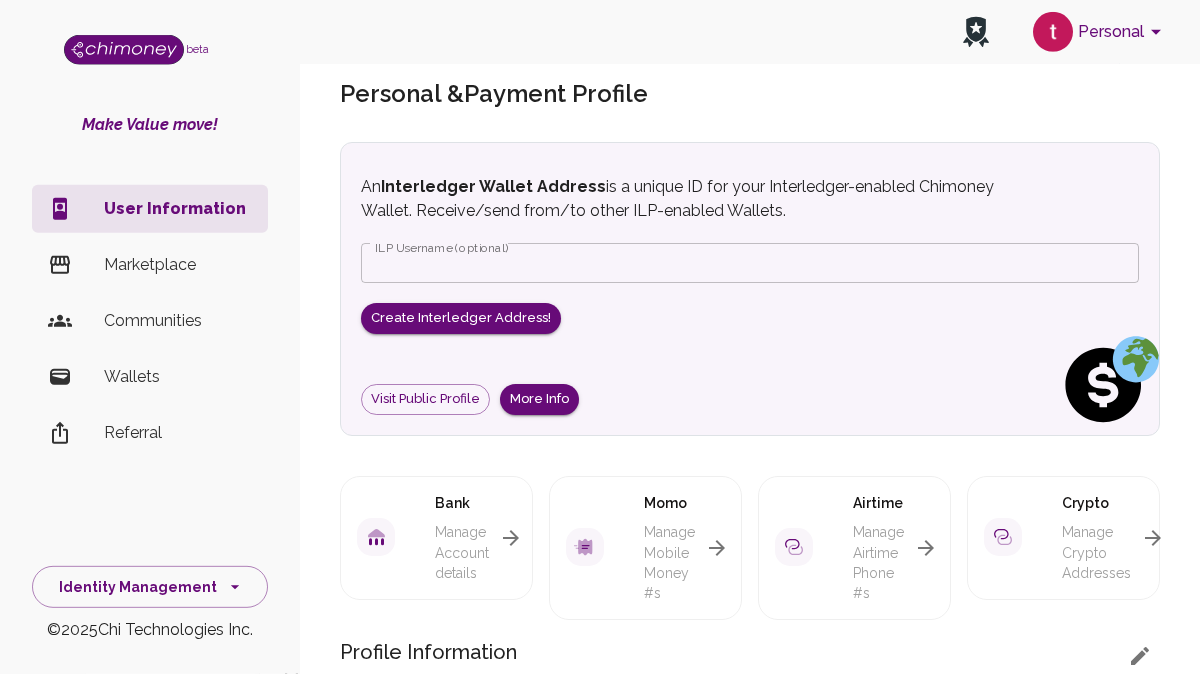 scroll, scrollTop: 0, scrollLeft: 0, axis: both 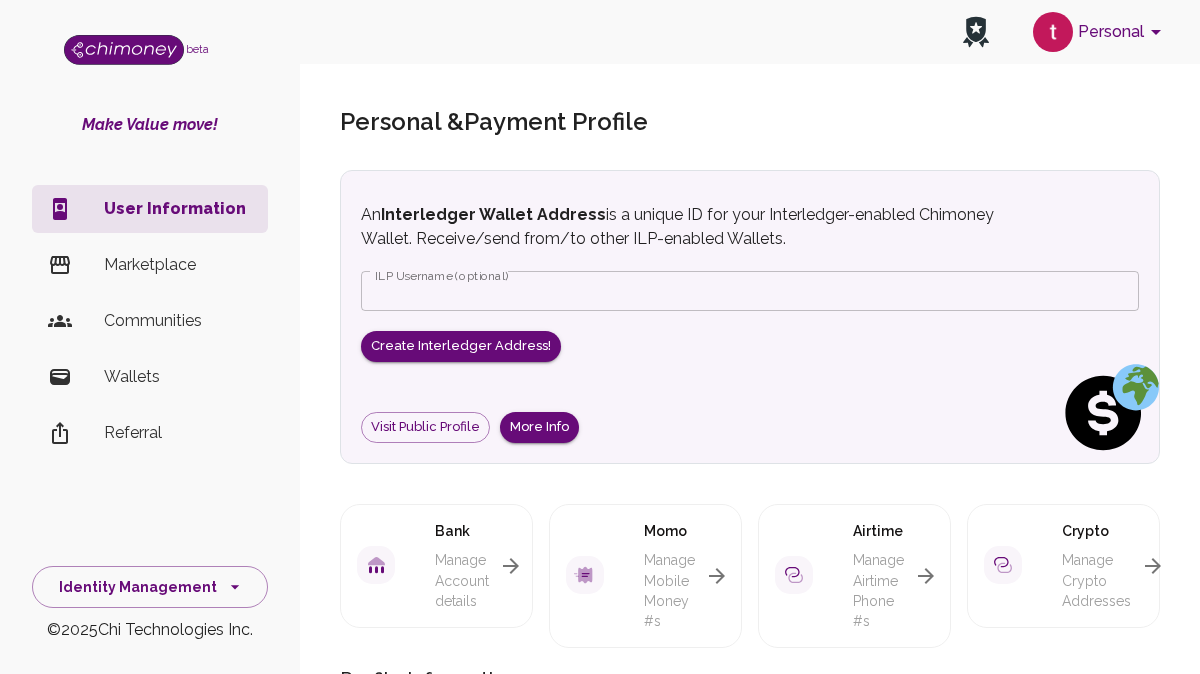 click on "Personal" at bounding box center (1100, 32) 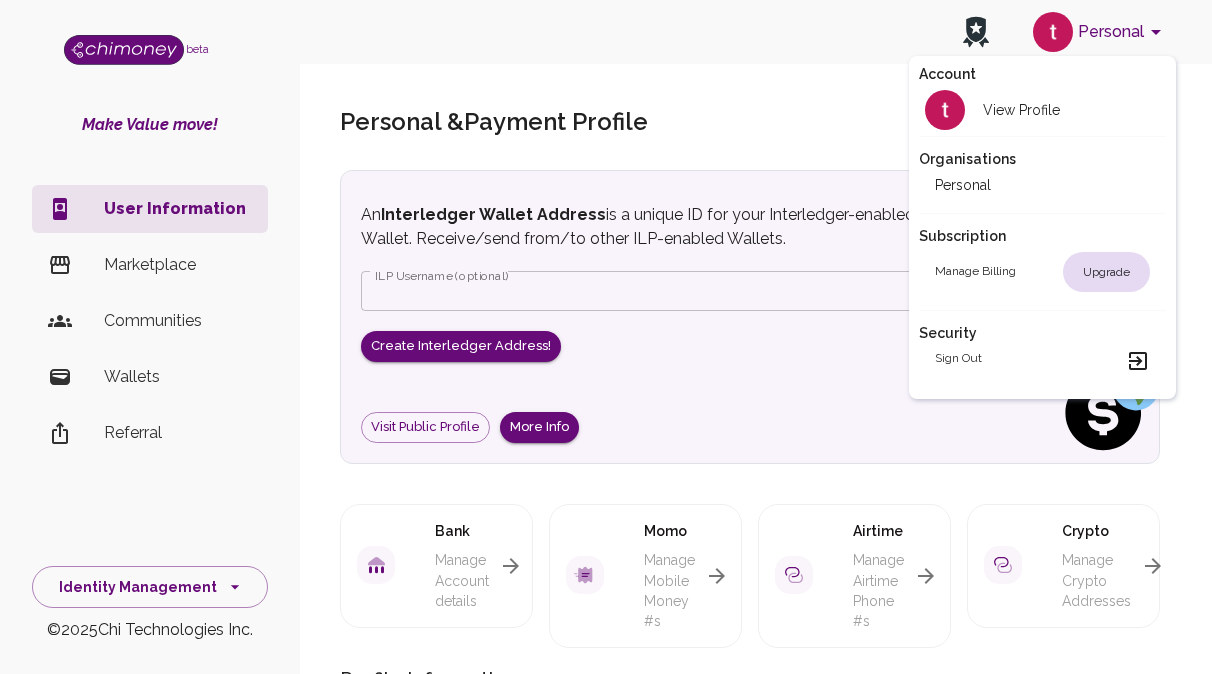 click on "Personal" at bounding box center [1042, 185] 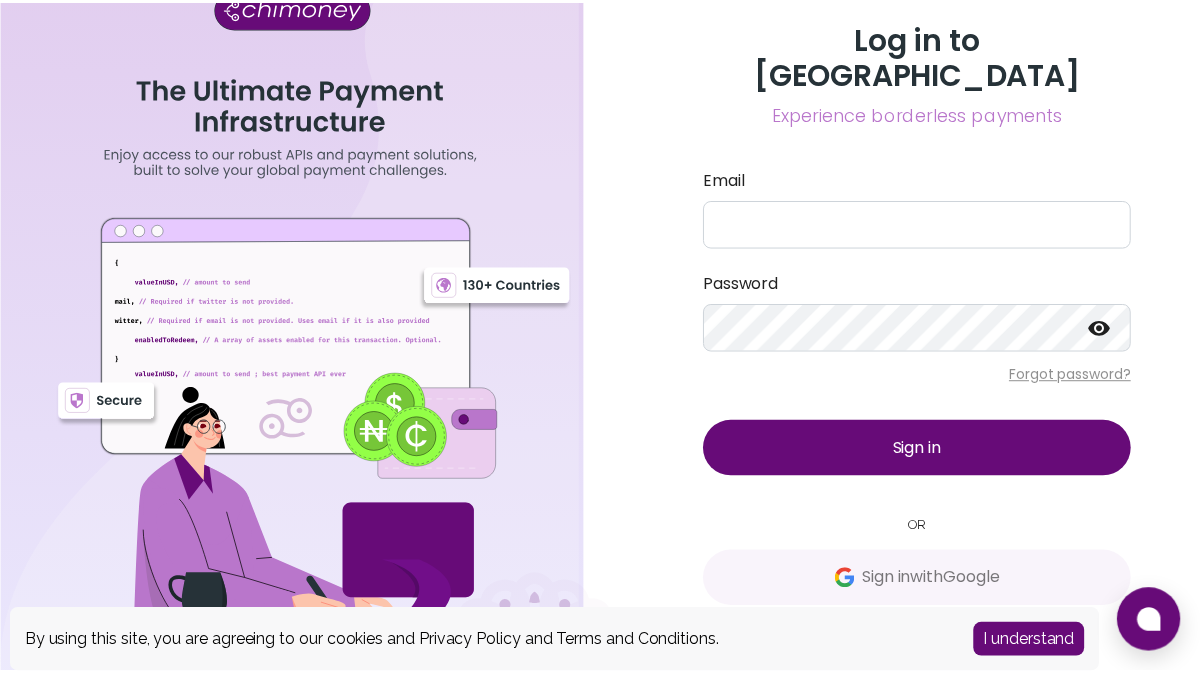 scroll, scrollTop: 0, scrollLeft: 0, axis: both 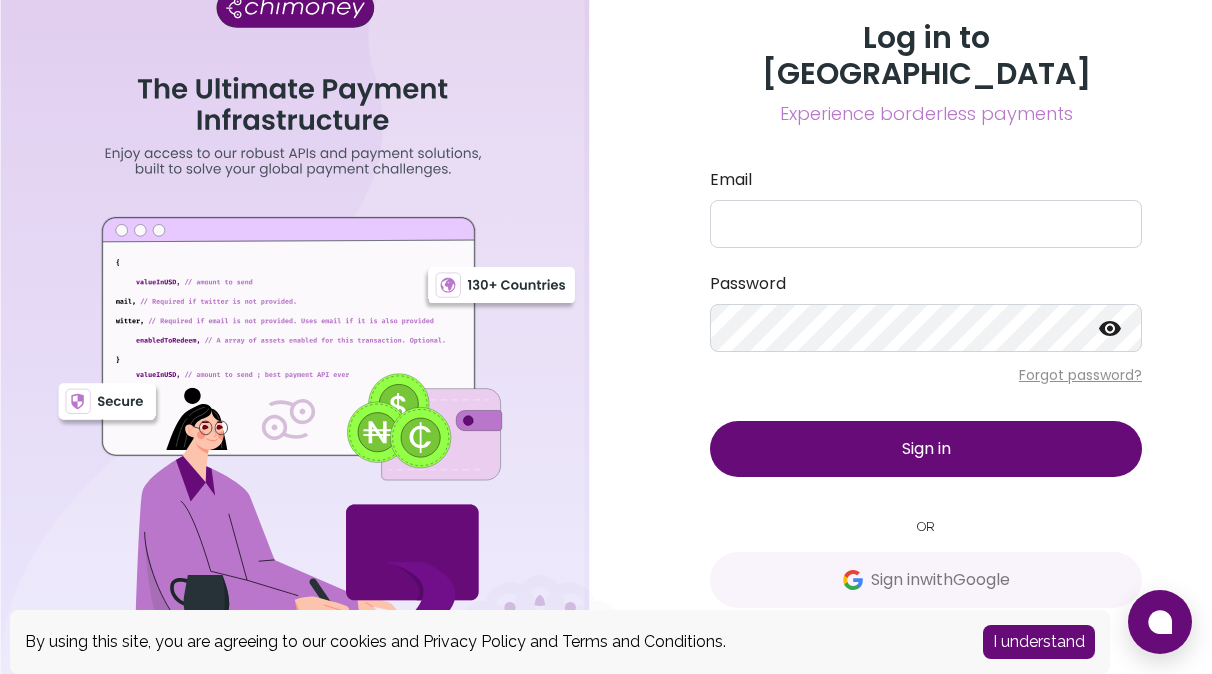 click on "I understand" at bounding box center [1039, 642] 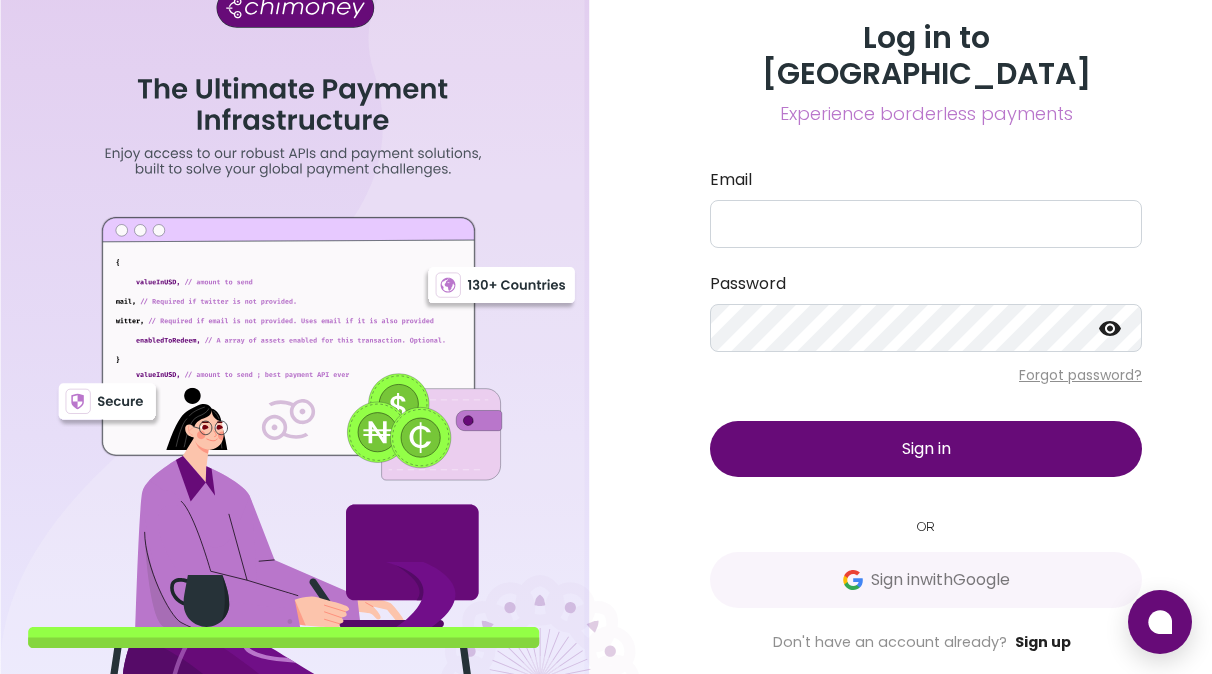 click on "Sign up" at bounding box center [1043, 642] 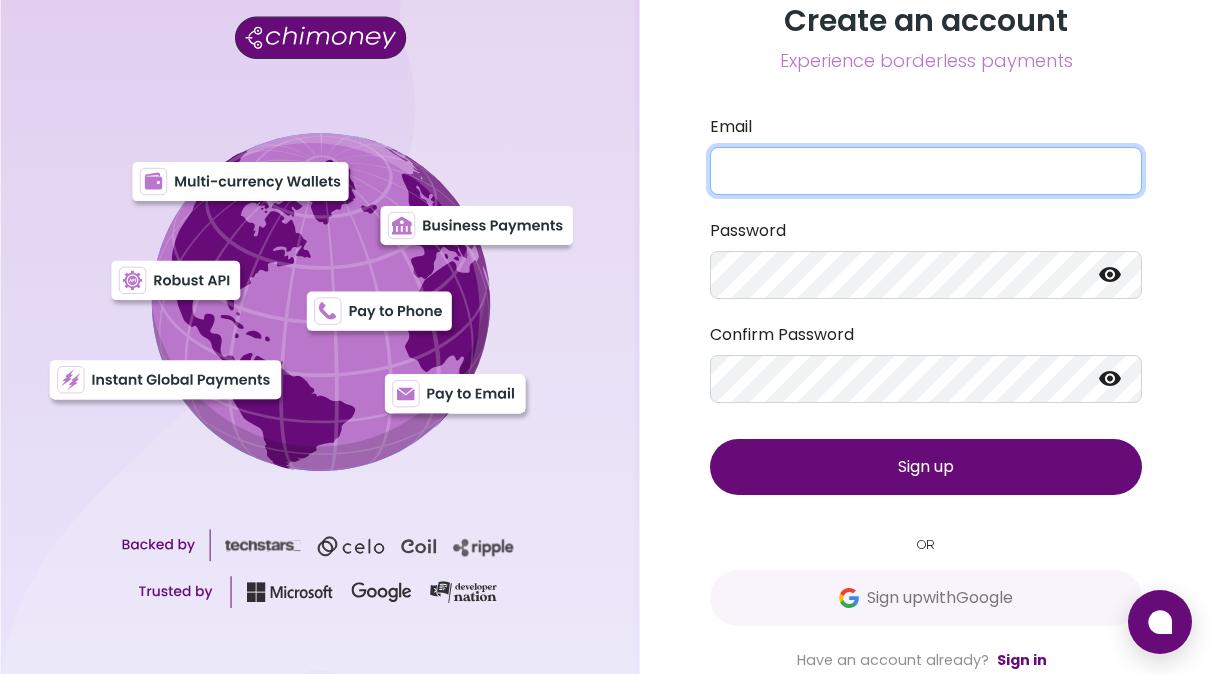 click on "Email" at bounding box center [926, 171] 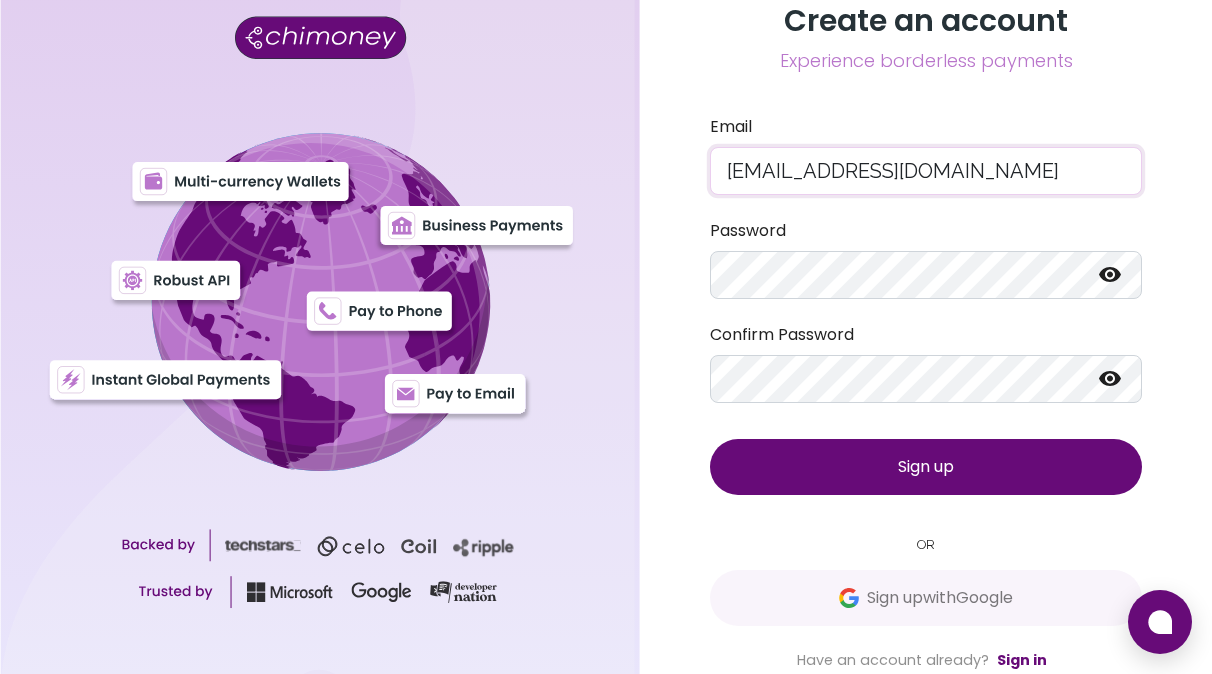 type on "[EMAIL_ADDRESS][DOMAIN_NAME]" 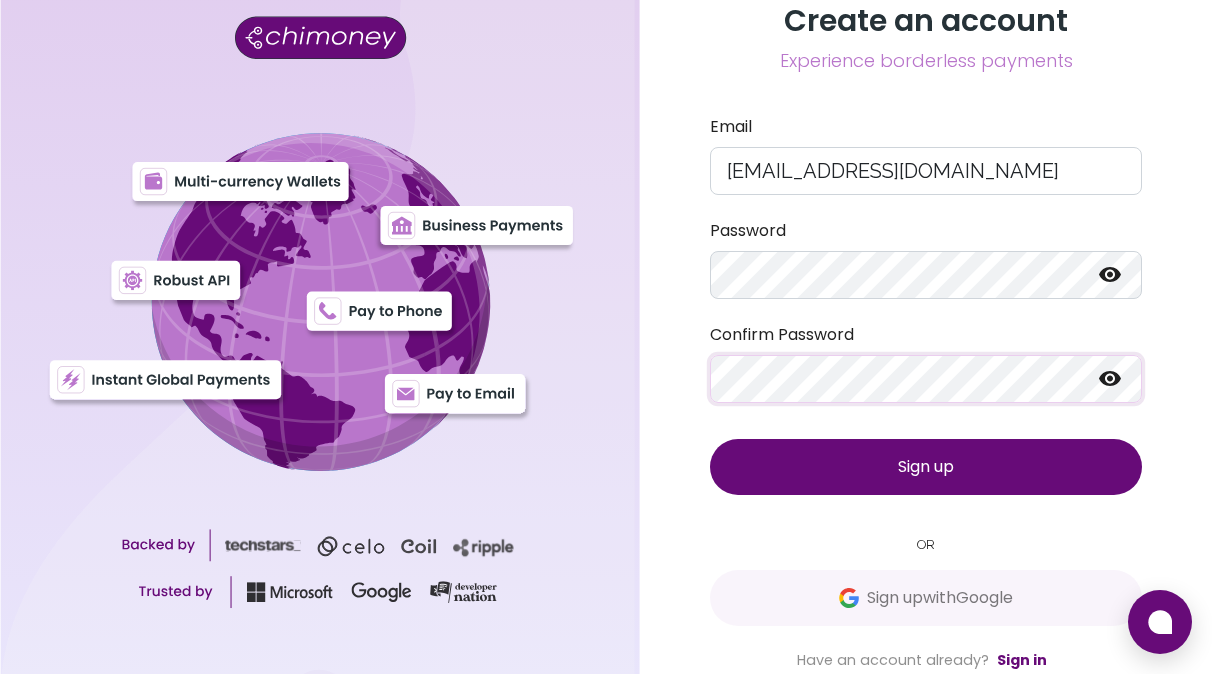 click 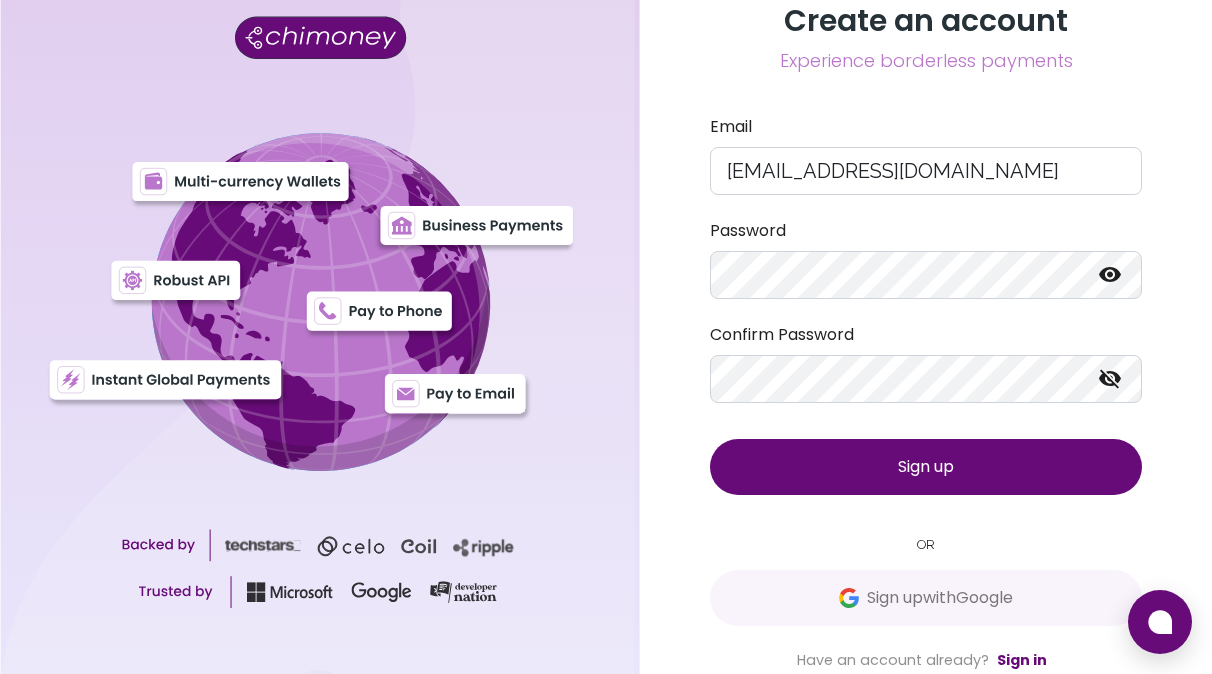 click on "Sign up" at bounding box center (926, 467) 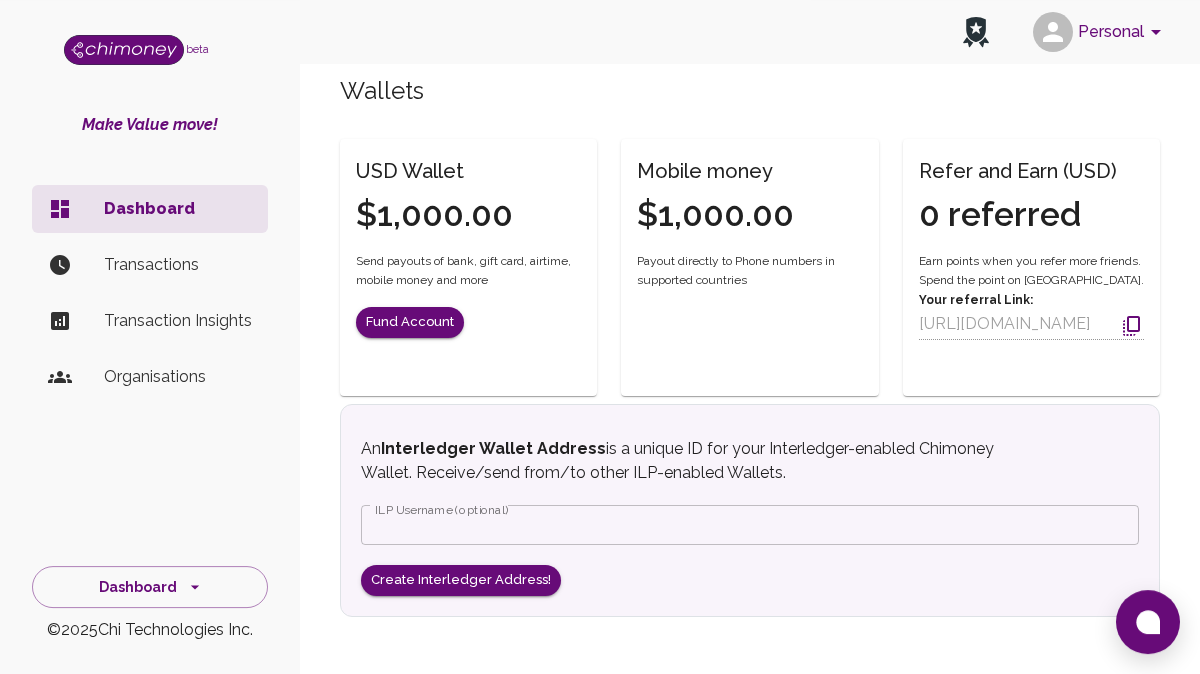 scroll, scrollTop: 512, scrollLeft: 0, axis: vertical 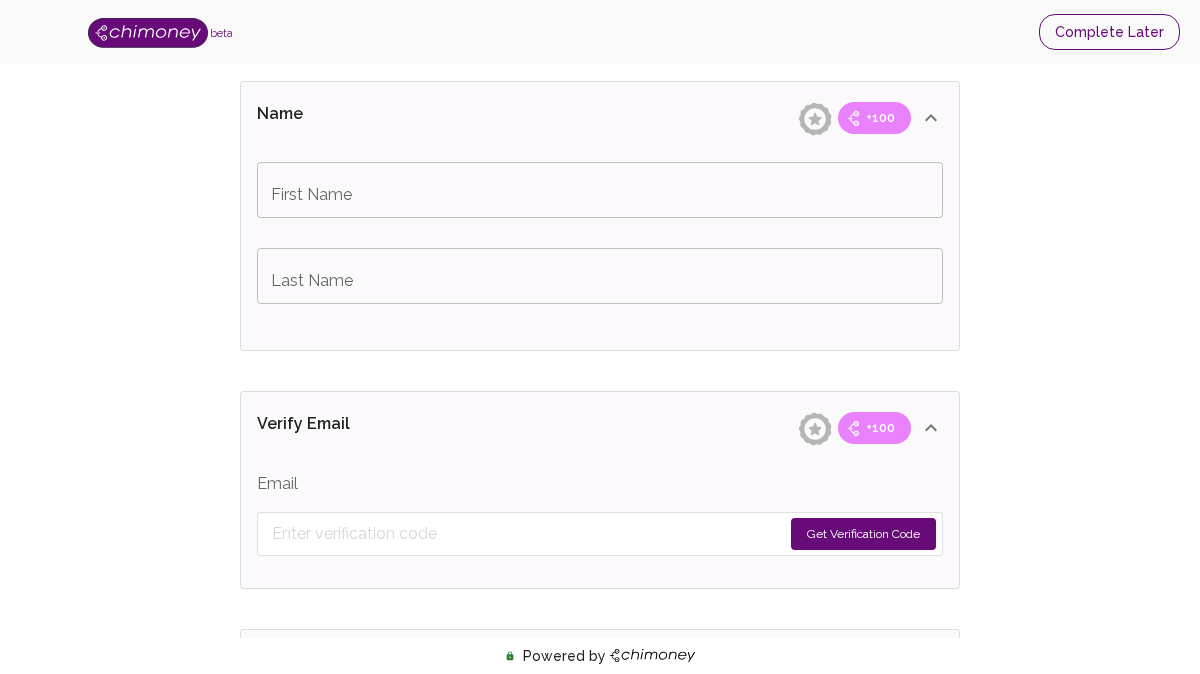 click on "Complete Later" at bounding box center [1109, 32] 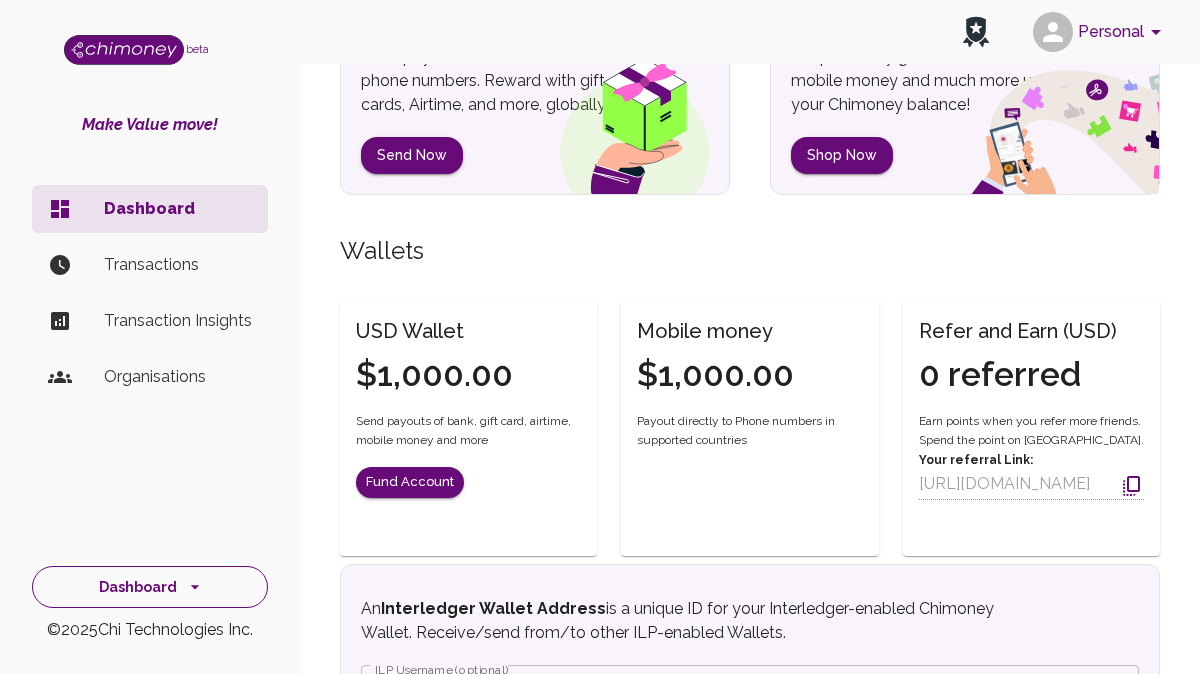 click 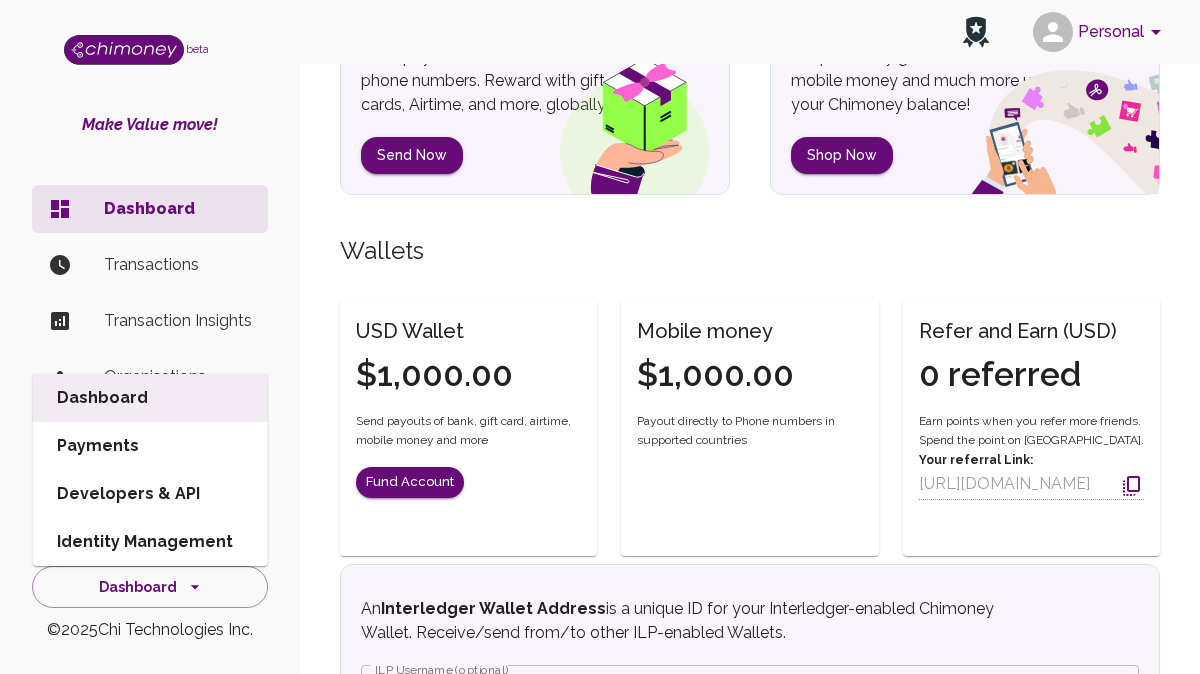 click on "Developers & API" at bounding box center (150, 494) 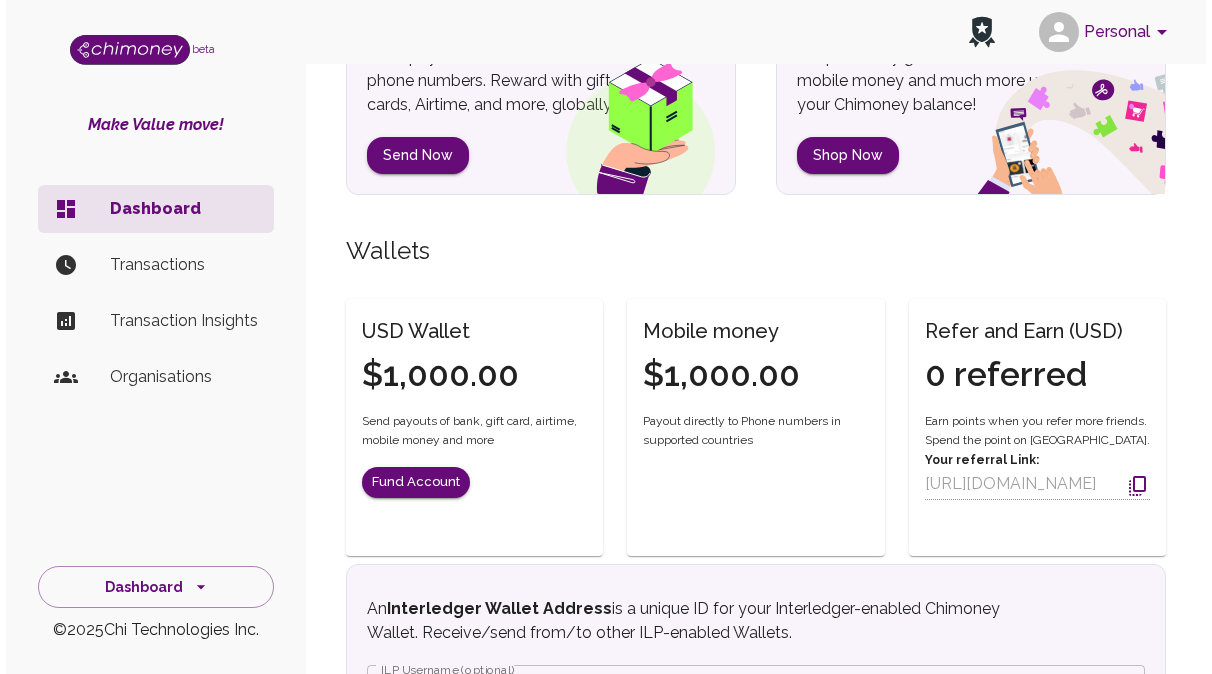 scroll, scrollTop: 4, scrollLeft: 0, axis: vertical 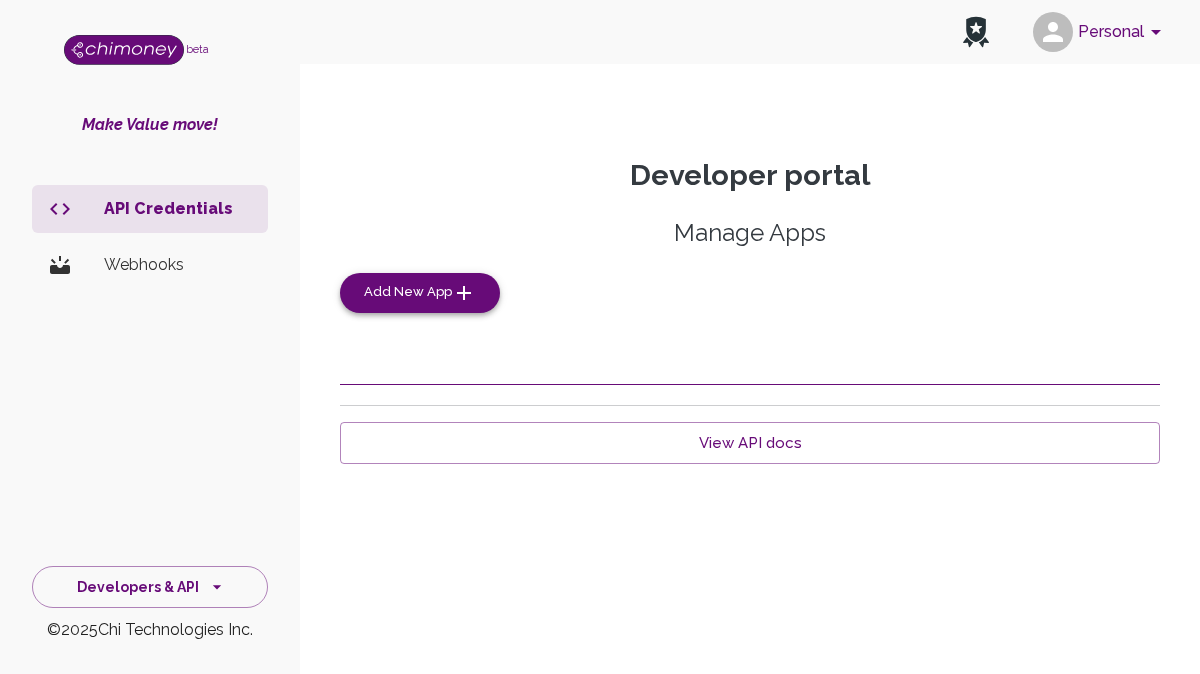 click on "Add New App" at bounding box center [408, 292] 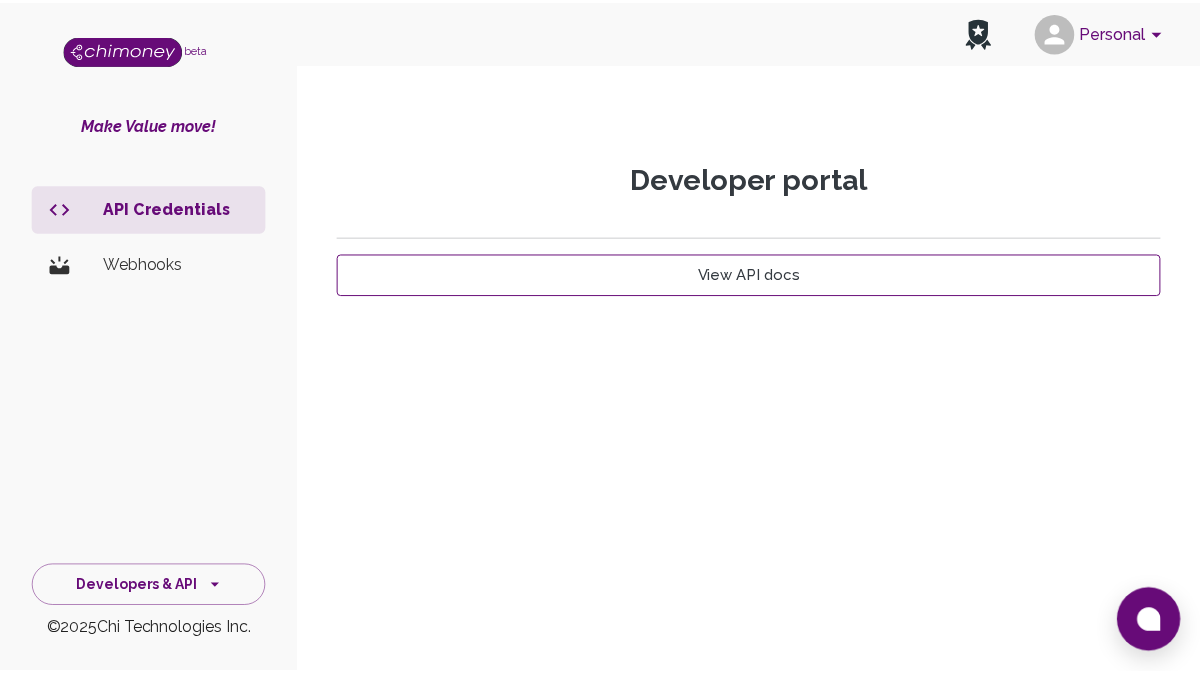 scroll, scrollTop: 5, scrollLeft: 0, axis: vertical 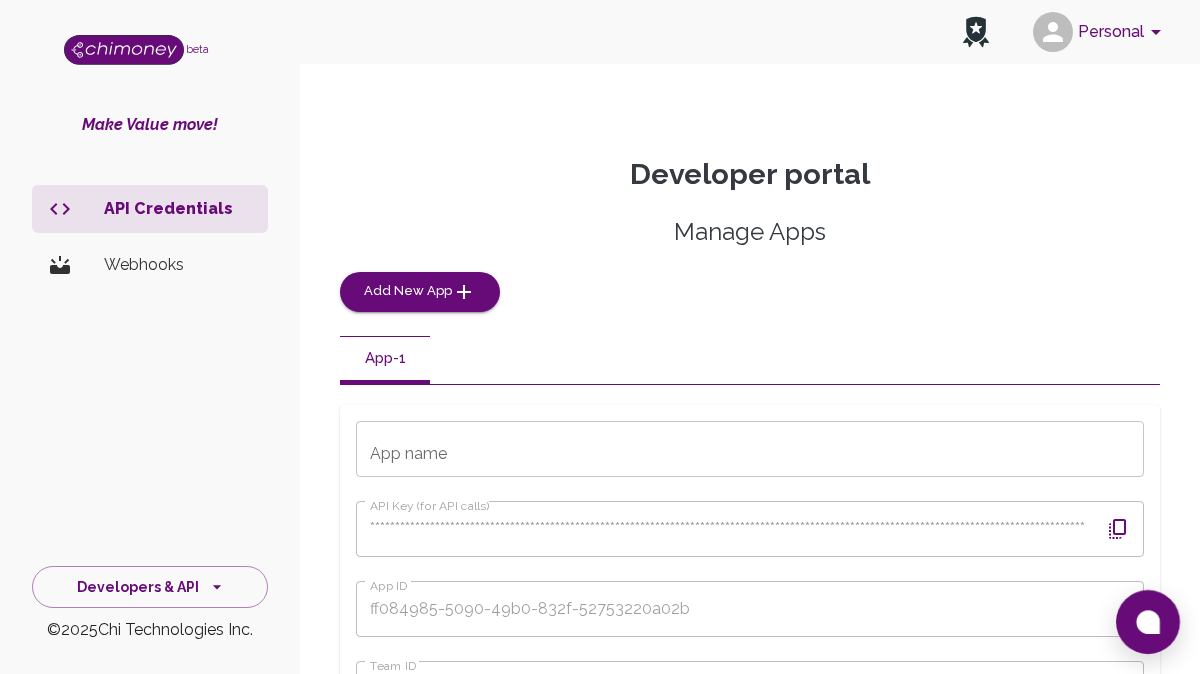 click on "App name" at bounding box center (750, 449) 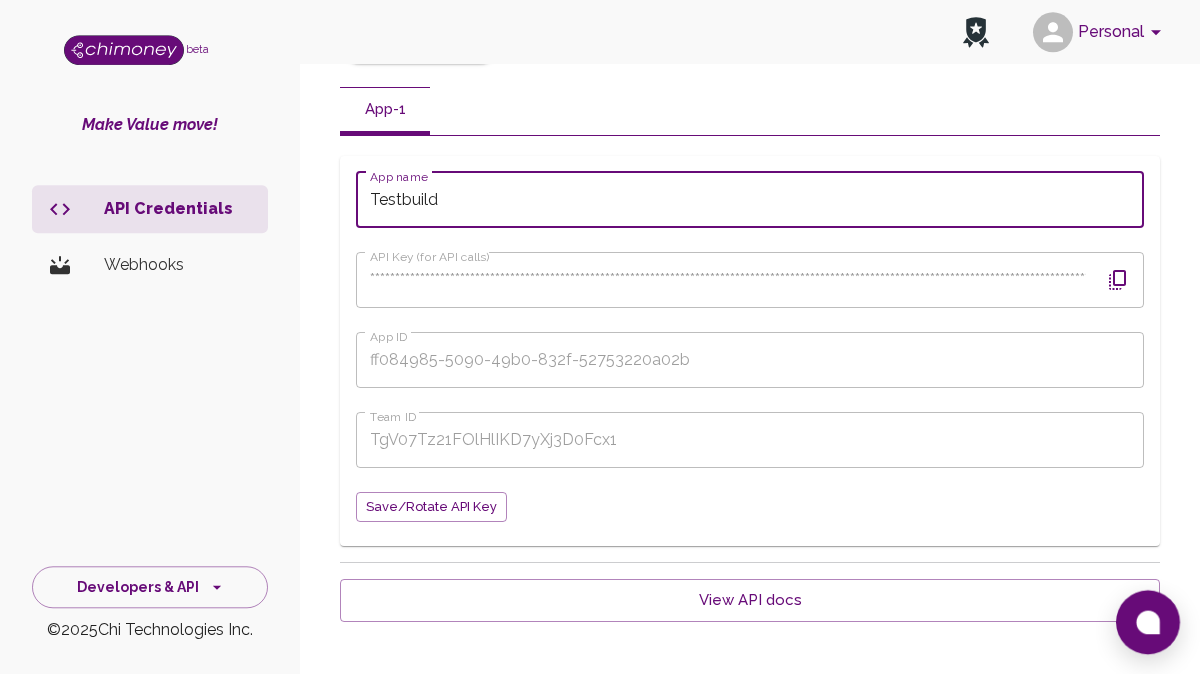 scroll, scrollTop: 256, scrollLeft: 0, axis: vertical 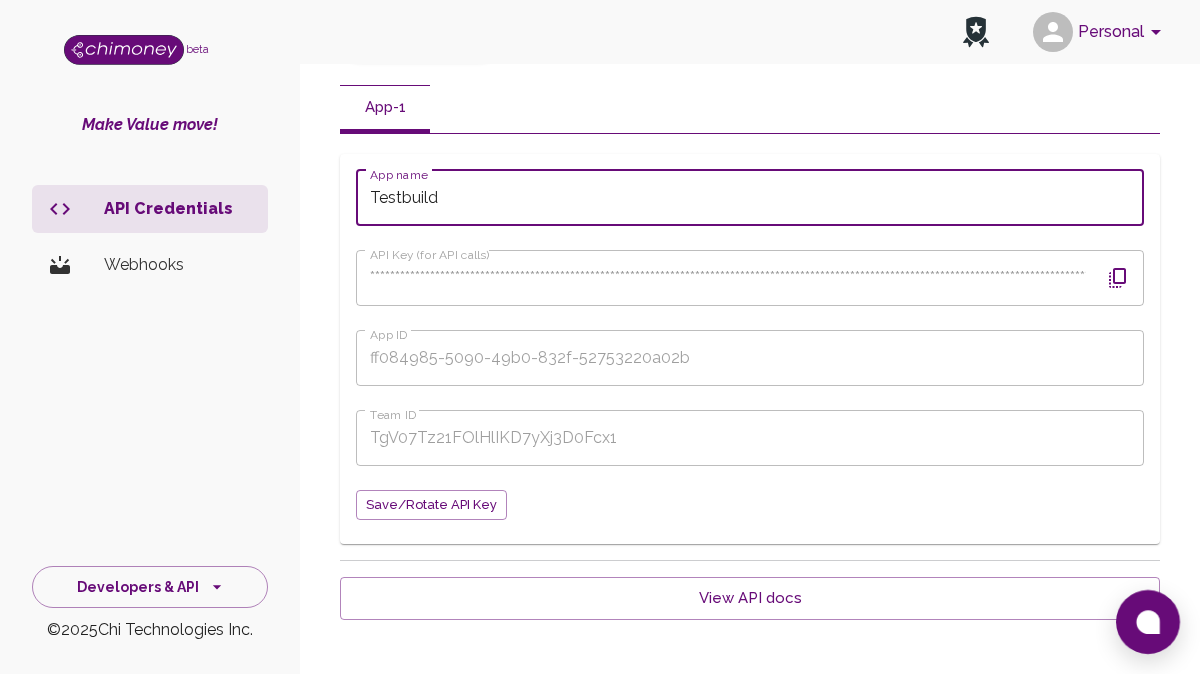 type on "Testbuild" 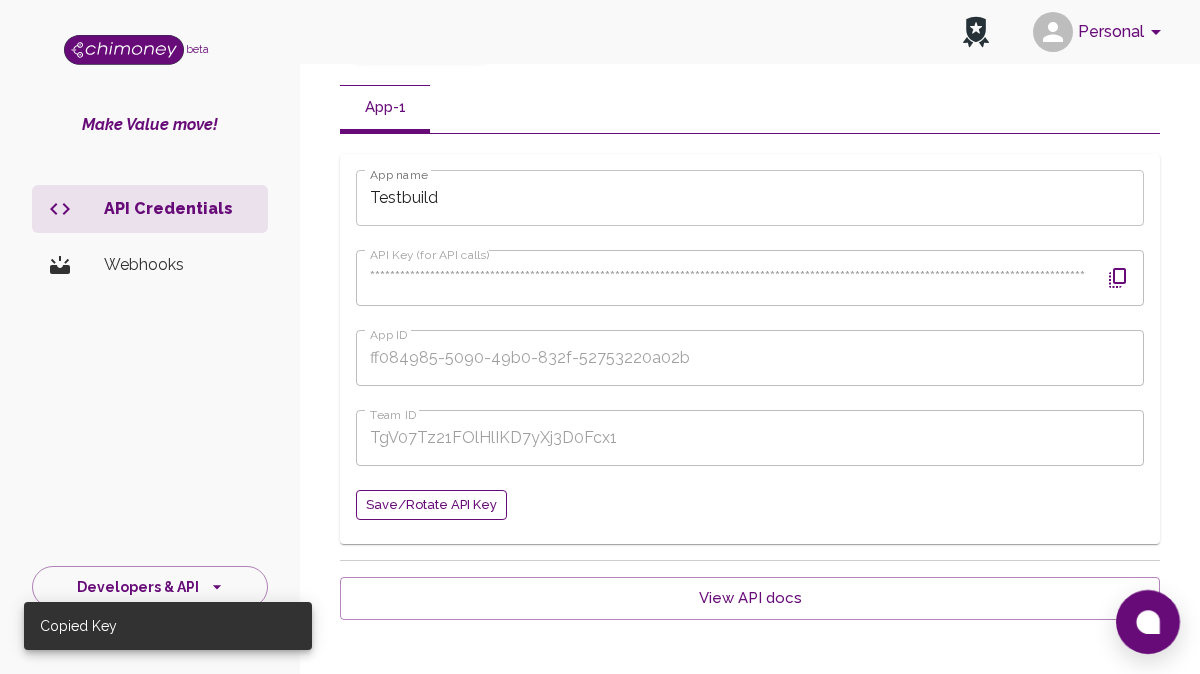 click on "Save/Rotate API key" at bounding box center (431, 505) 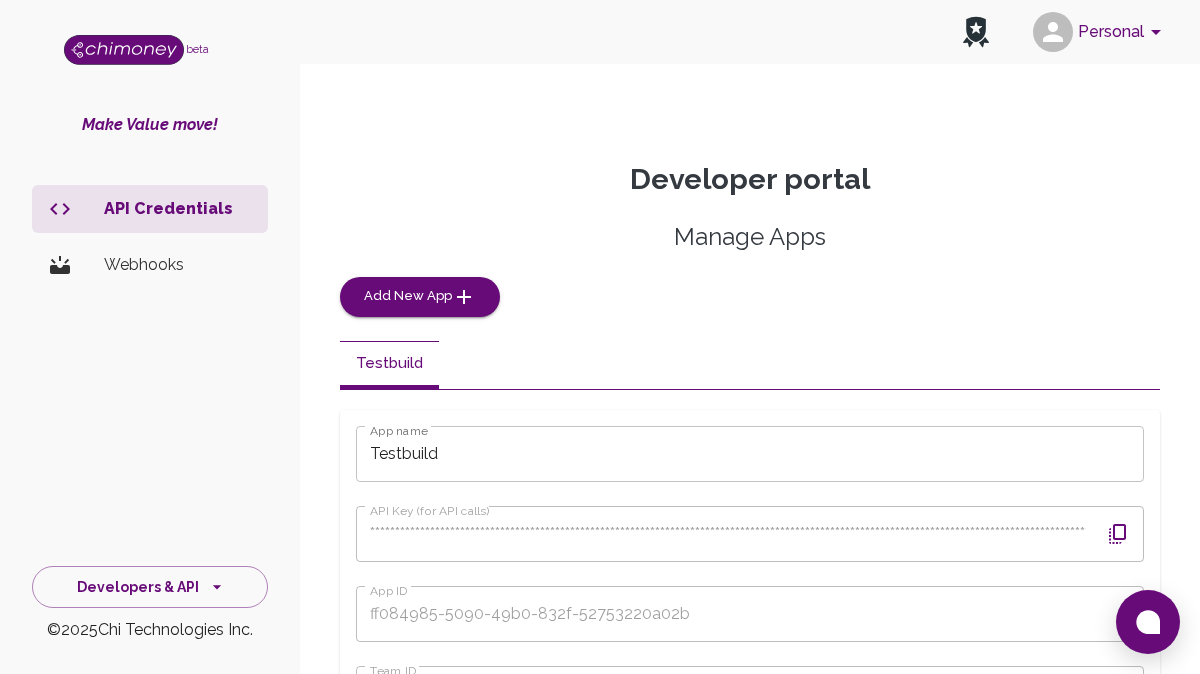 scroll, scrollTop: 311, scrollLeft: 0, axis: vertical 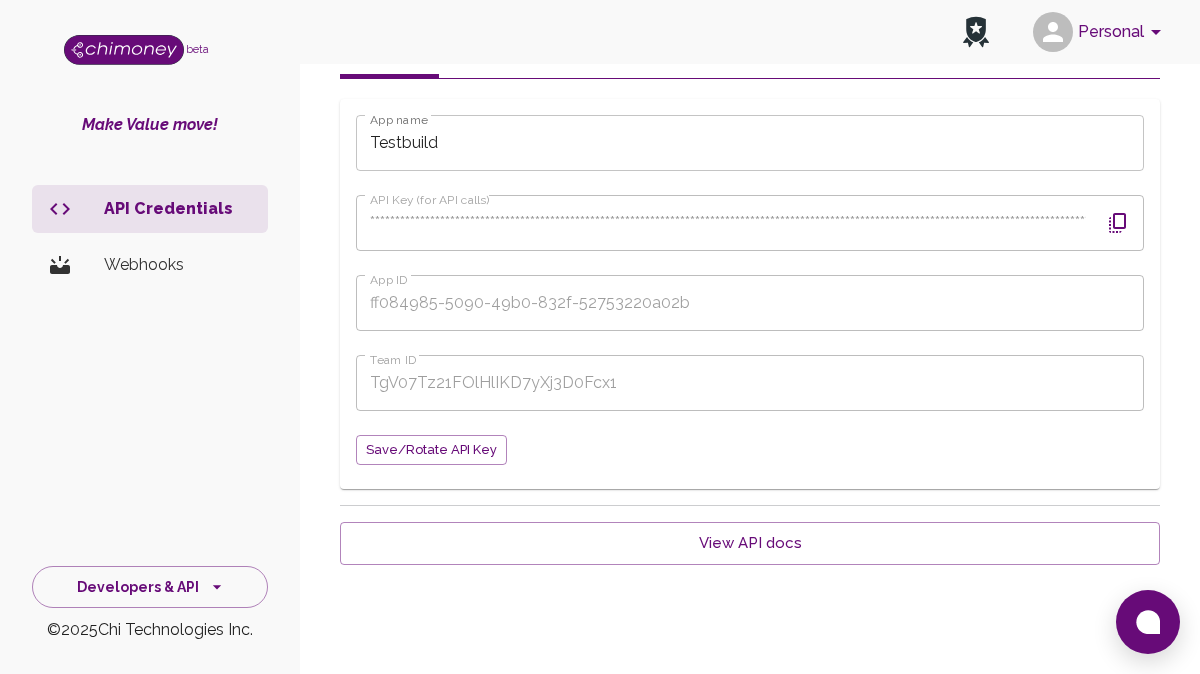 click 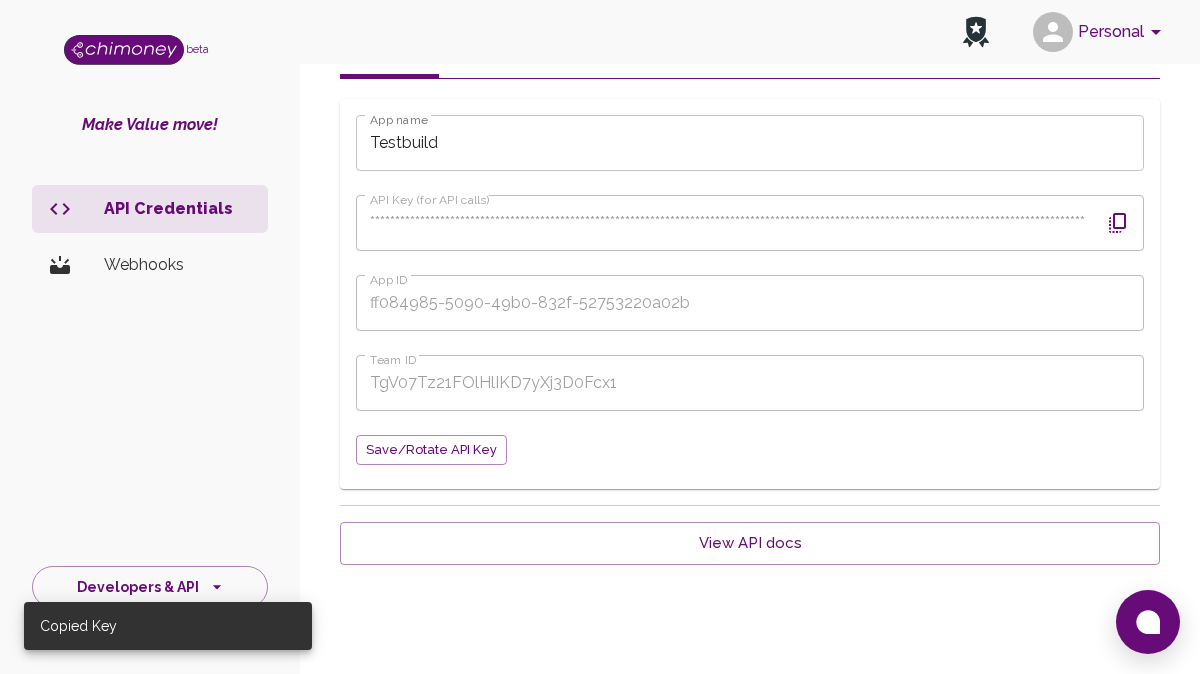 type 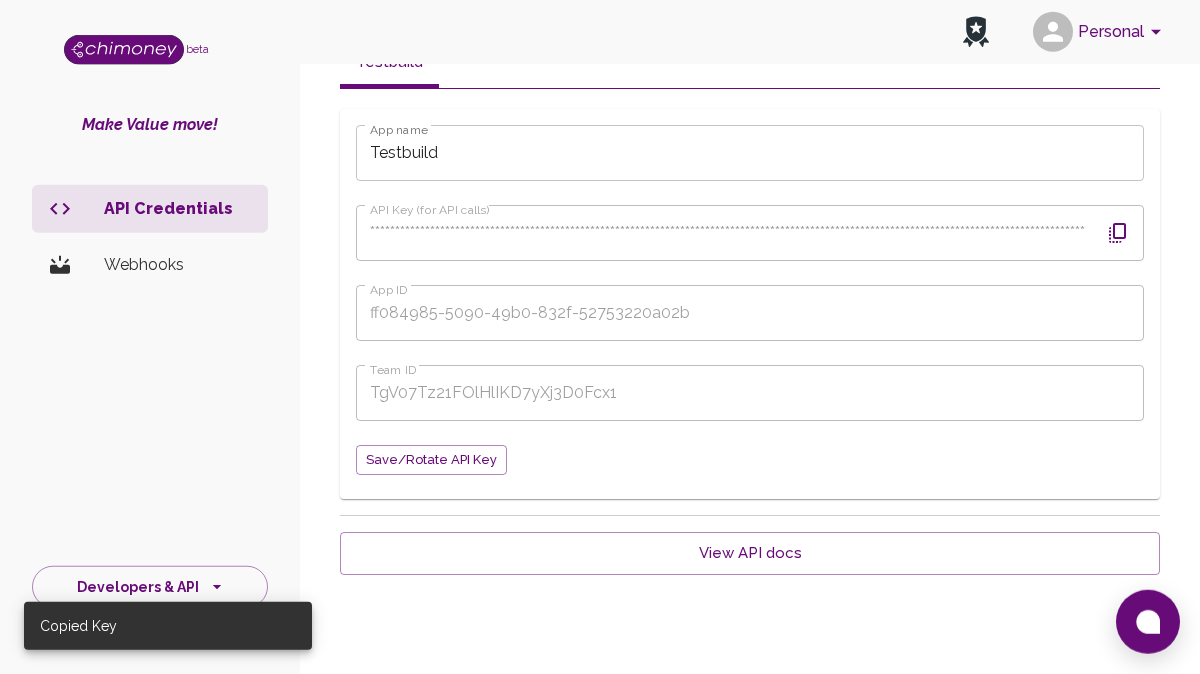 scroll, scrollTop: 311, scrollLeft: 0, axis: vertical 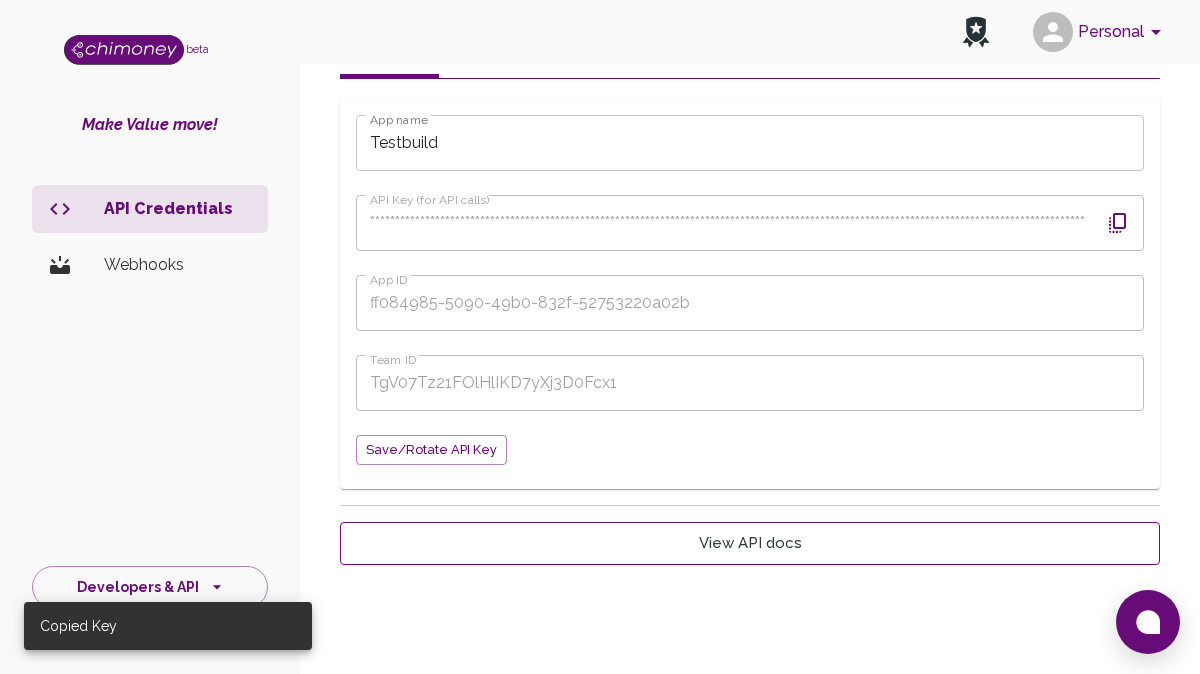 click on "View API docs" at bounding box center [750, 543] 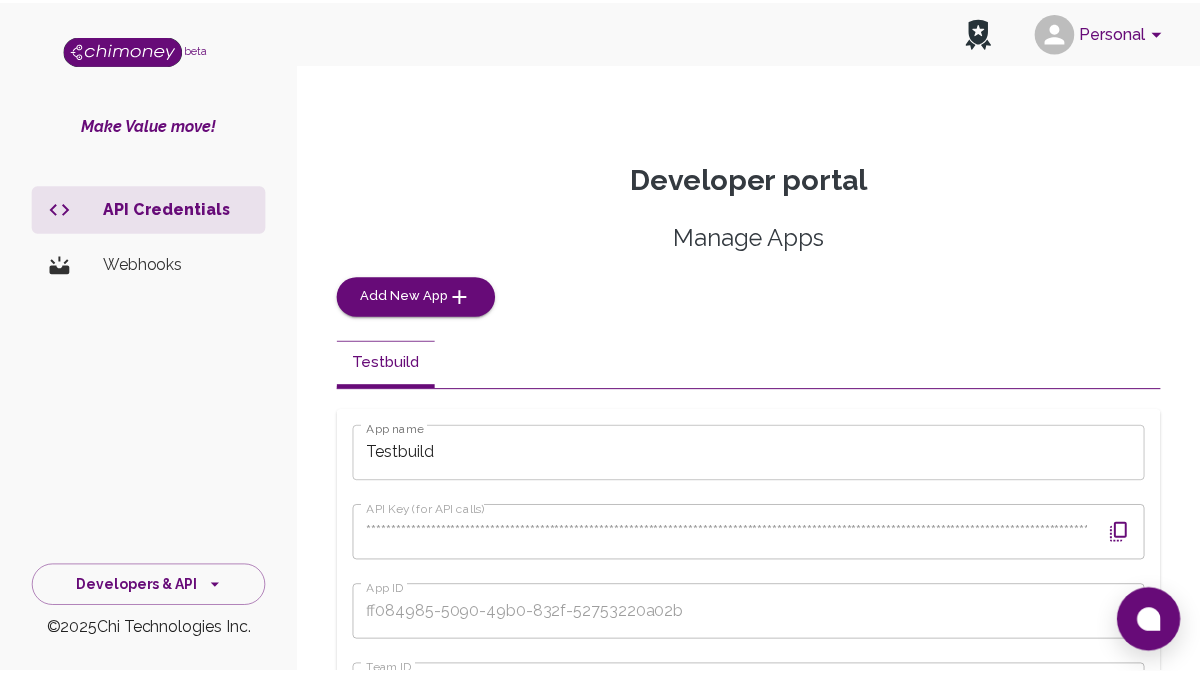 scroll, scrollTop: 0, scrollLeft: 0, axis: both 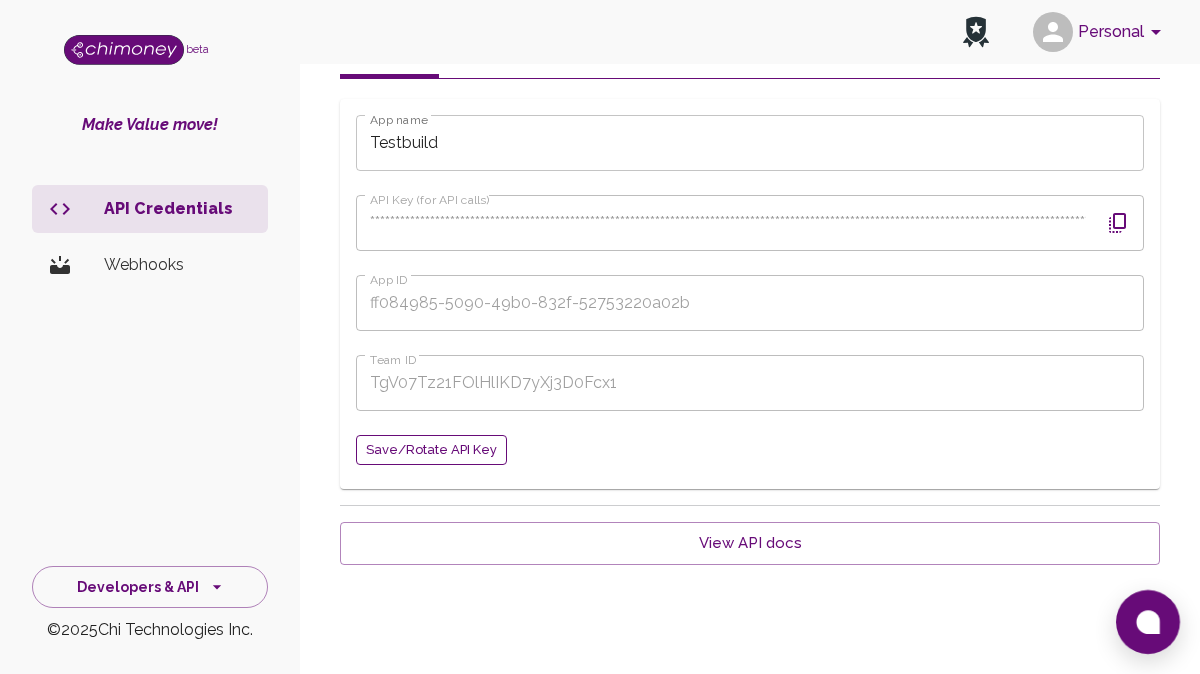 click on "Save/Rotate API key" at bounding box center (431, 450) 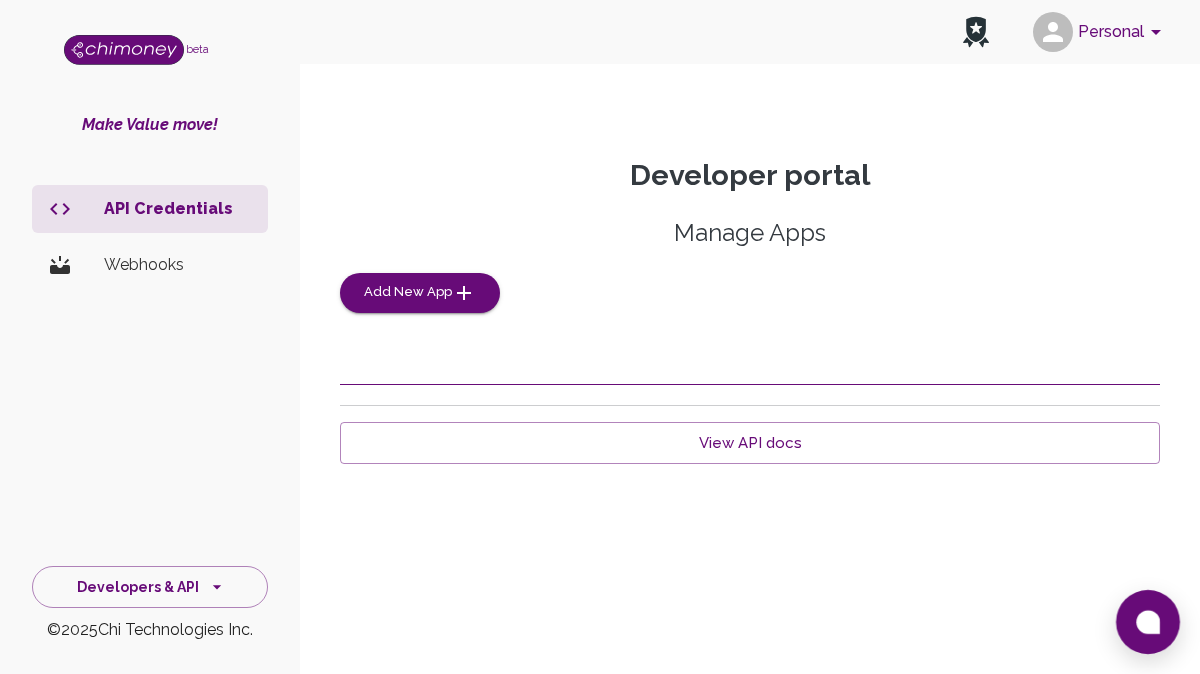 scroll, scrollTop: 311, scrollLeft: 0, axis: vertical 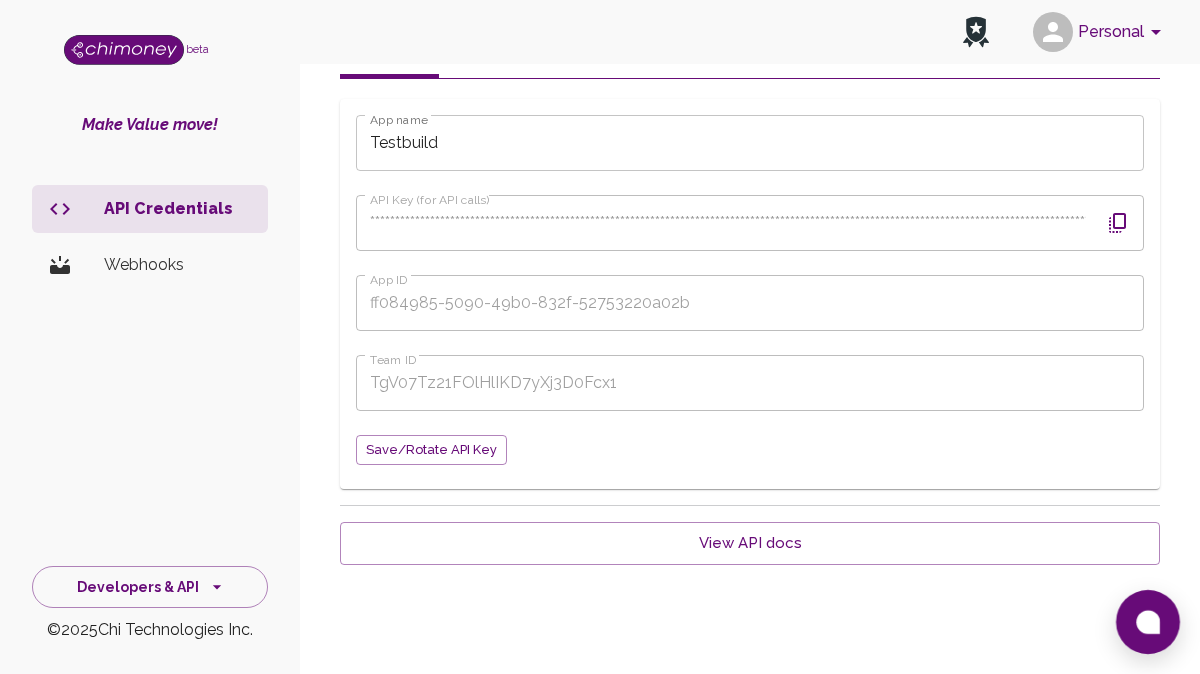 click 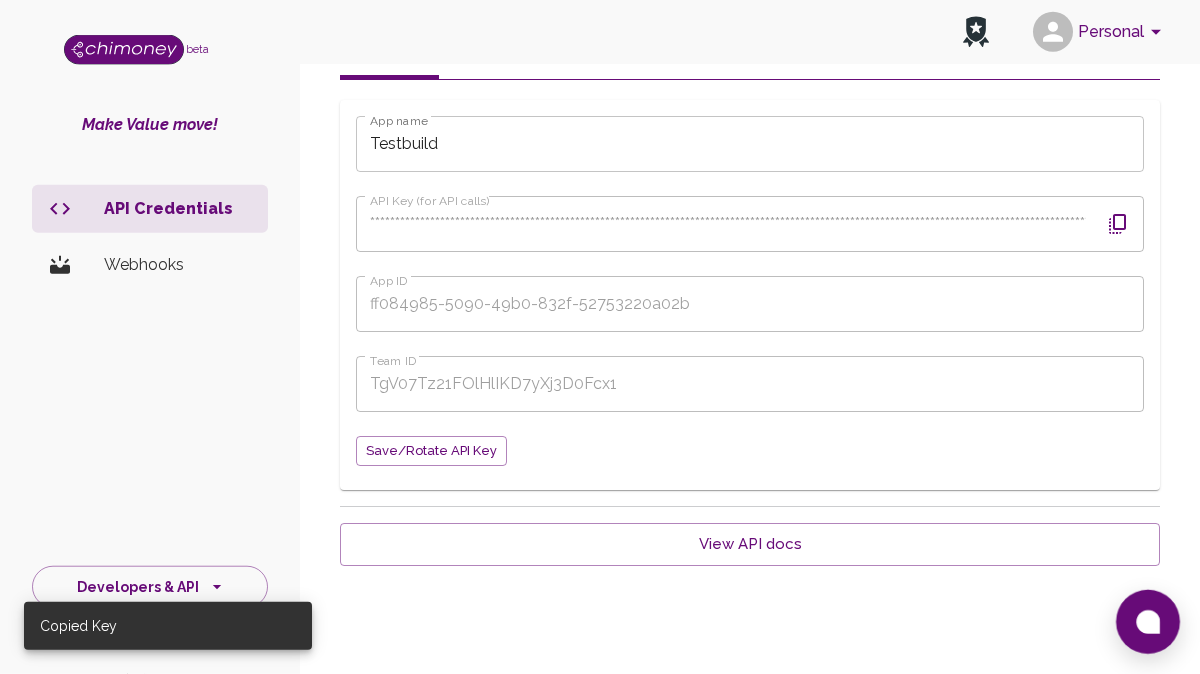 scroll, scrollTop: 311, scrollLeft: 0, axis: vertical 